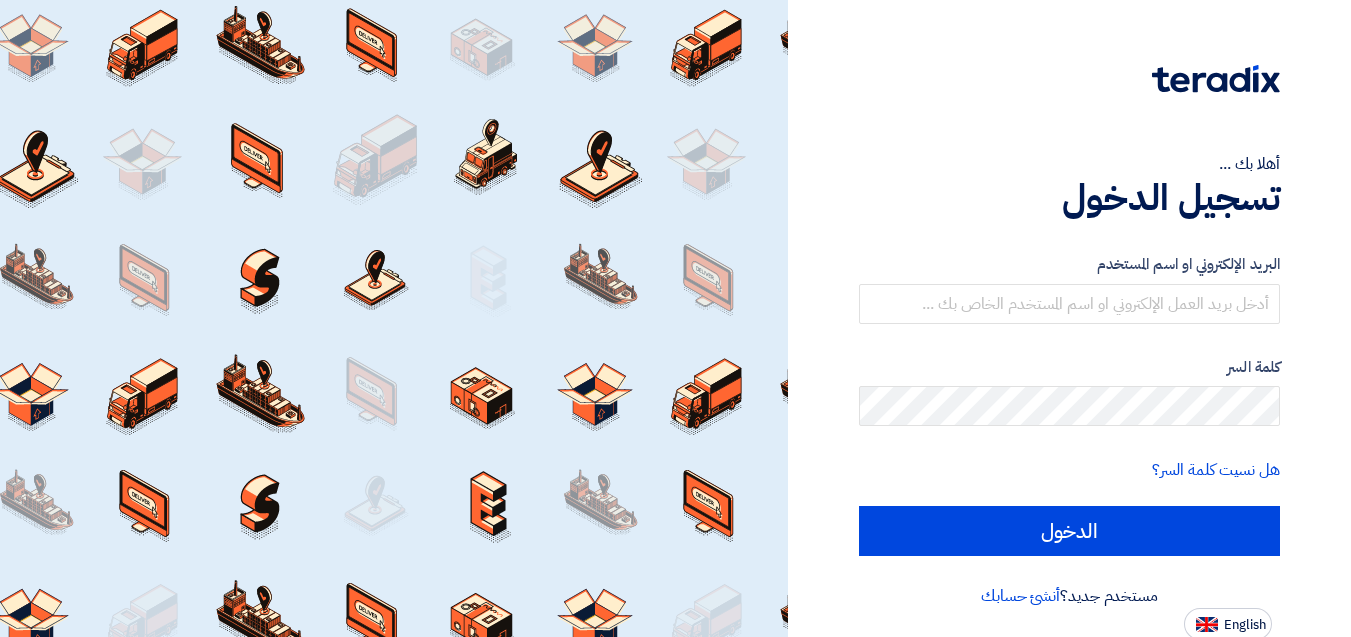 scroll, scrollTop: 0, scrollLeft: 0, axis: both 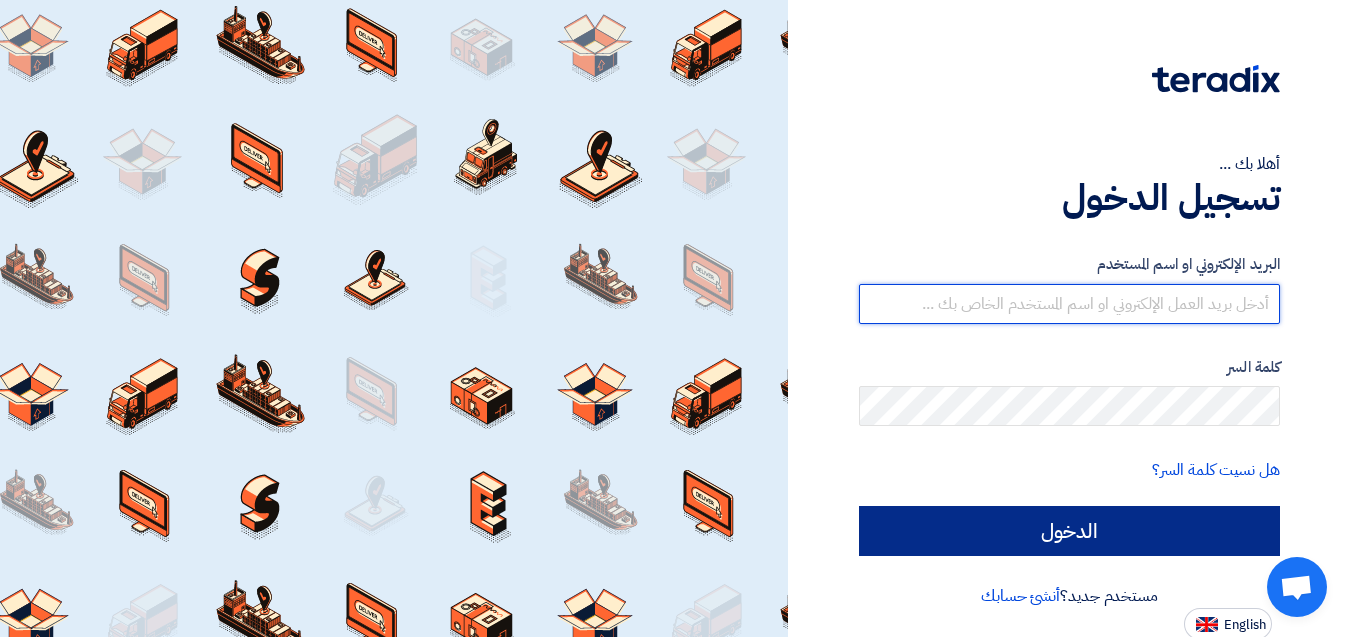 type on "[EMAIL]" 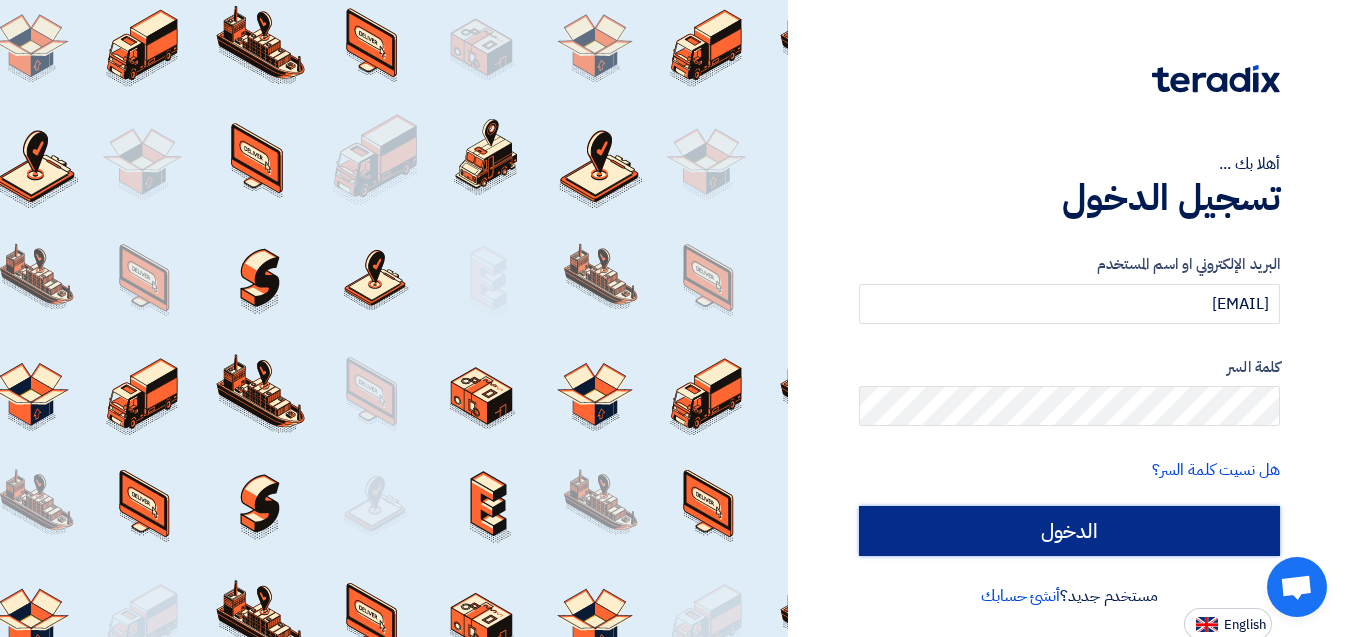 click on "الدخول" 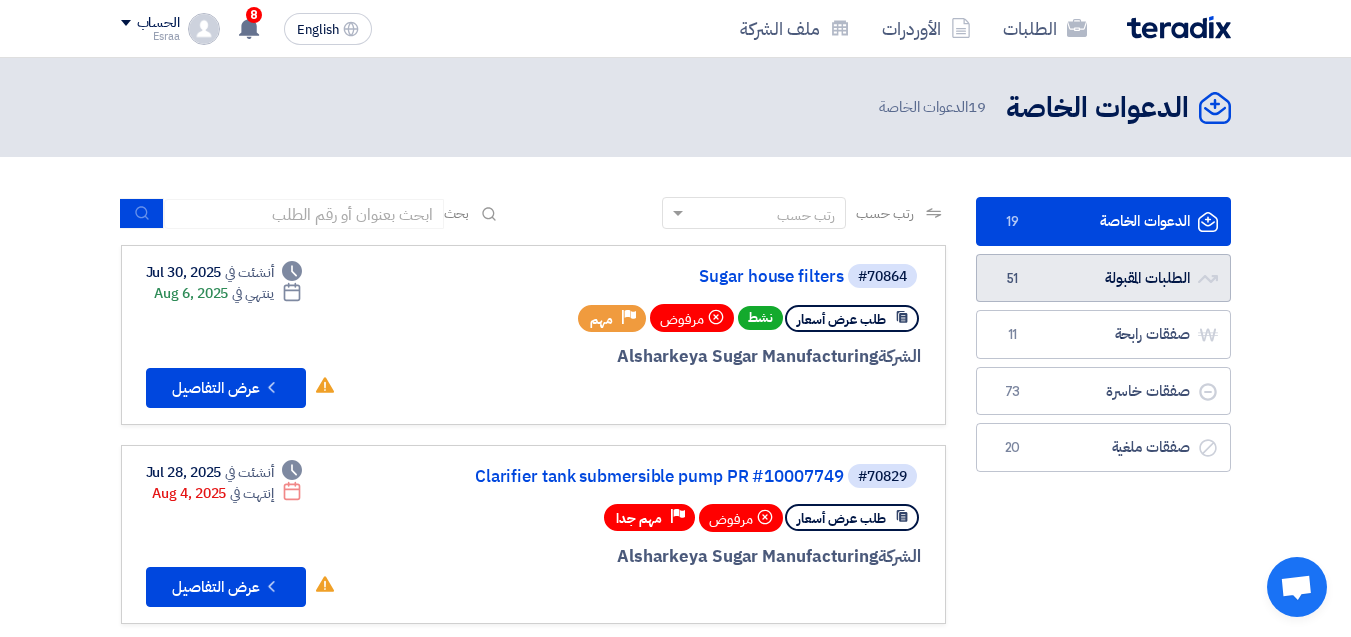 click on "الطلبات المقبولة
الطلبات المقبولة
51" 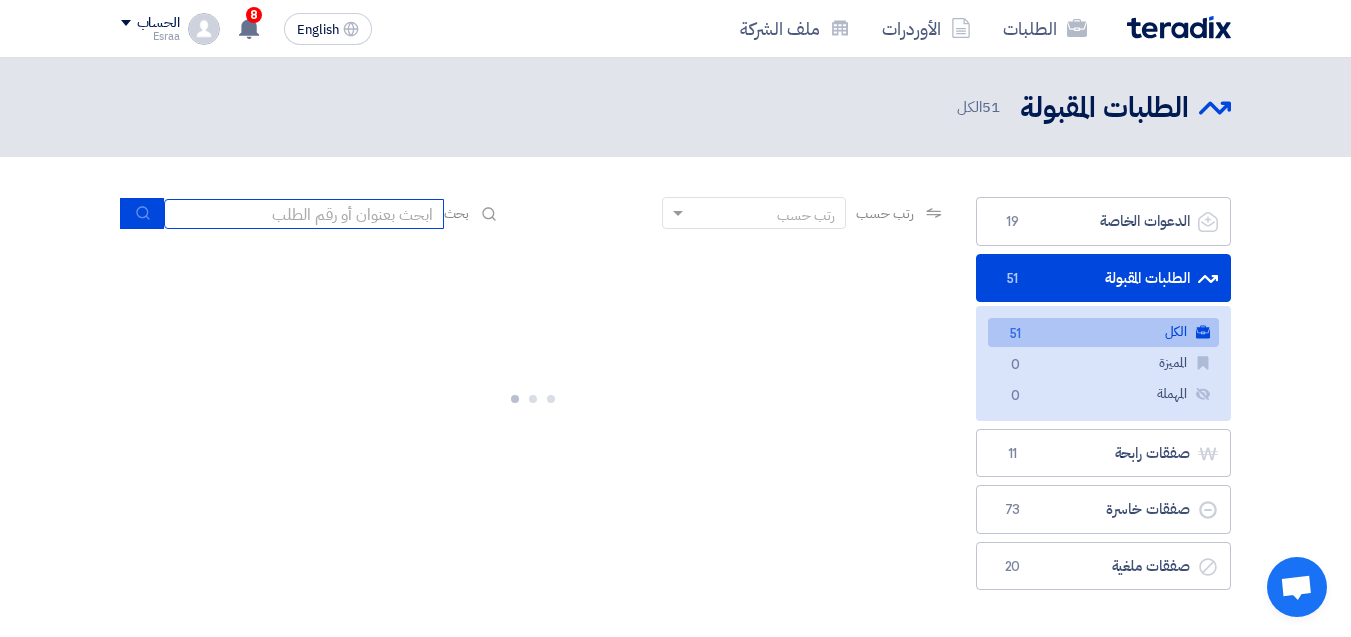 click 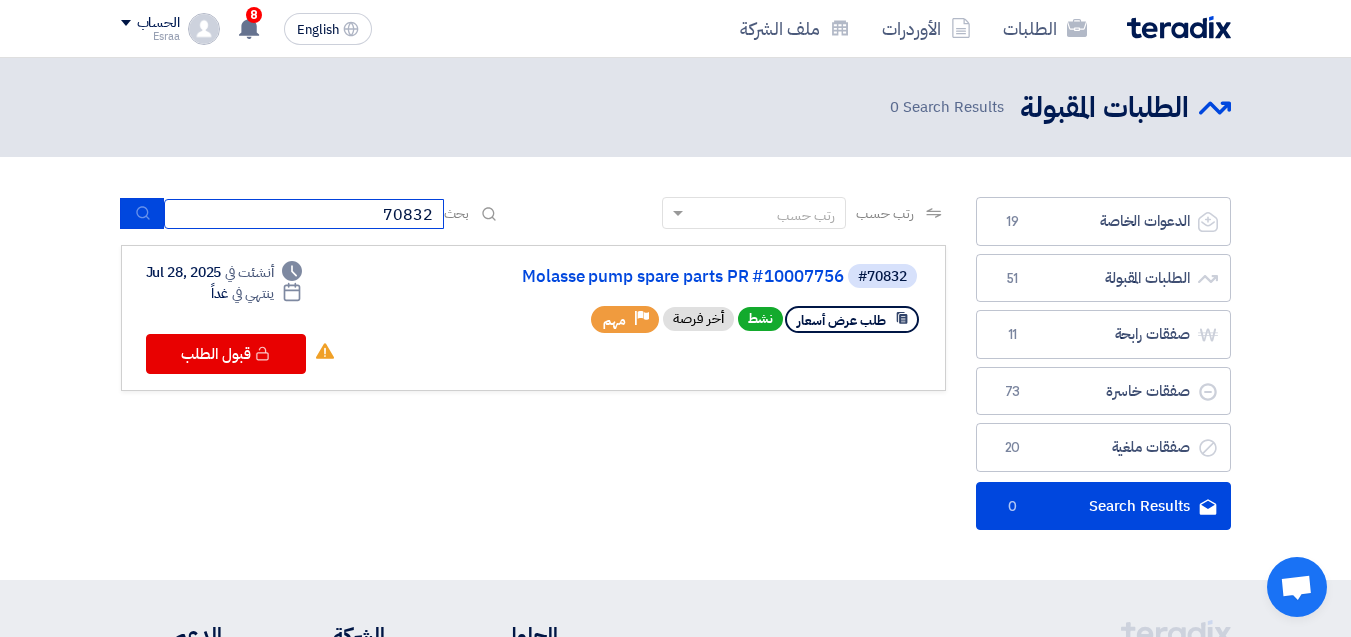 drag, startPoint x: 427, startPoint y: 215, endPoint x: 438, endPoint y: 215, distance: 11 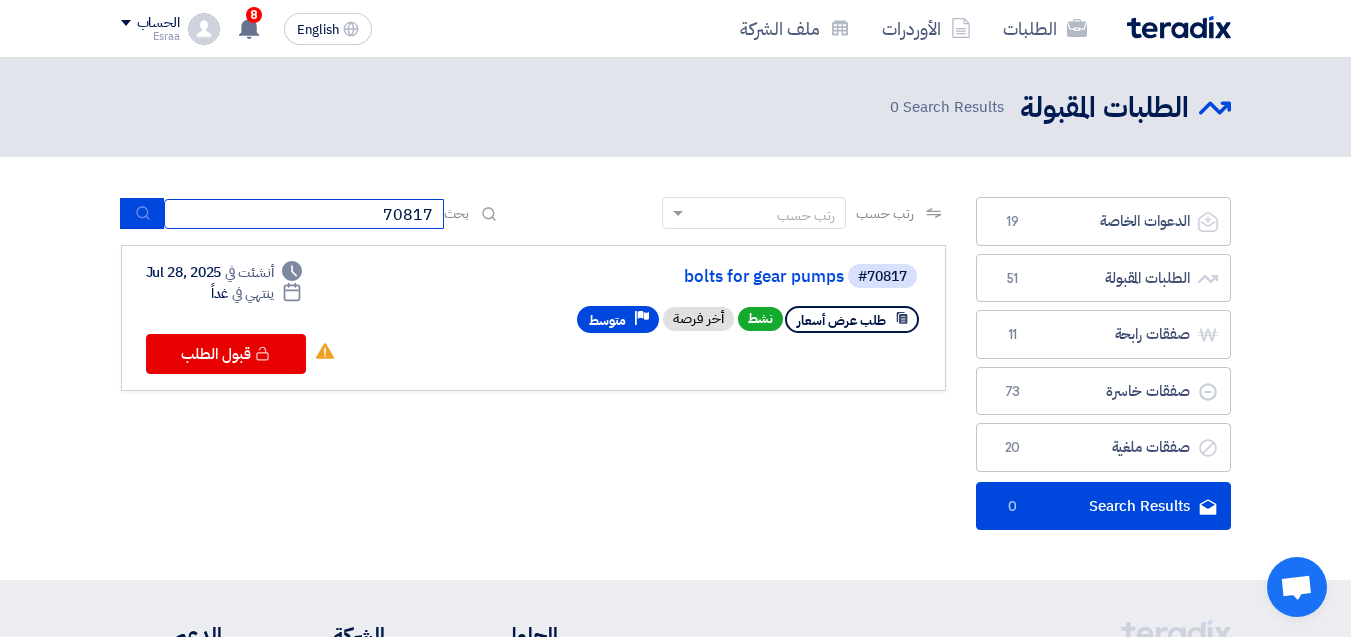 drag, startPoint x: 416, startPoint y: 206, endPoint x: 460, endPoint y: 209, distance: 44.102154 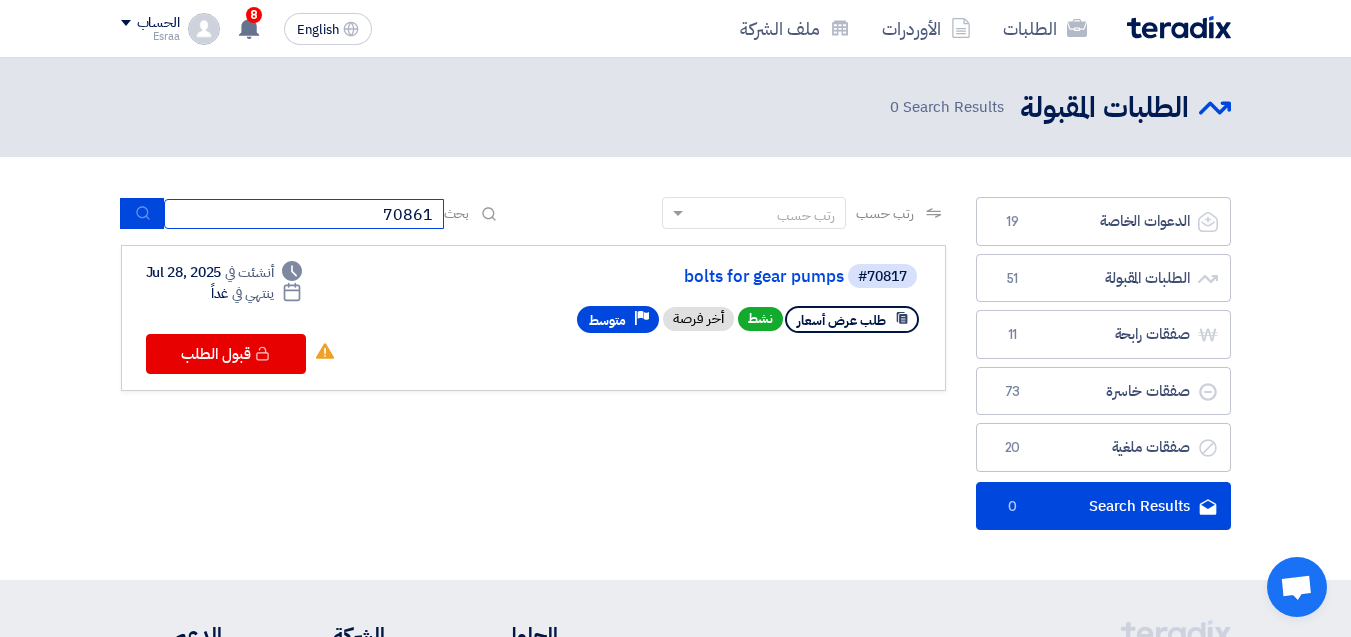 type on "70861" 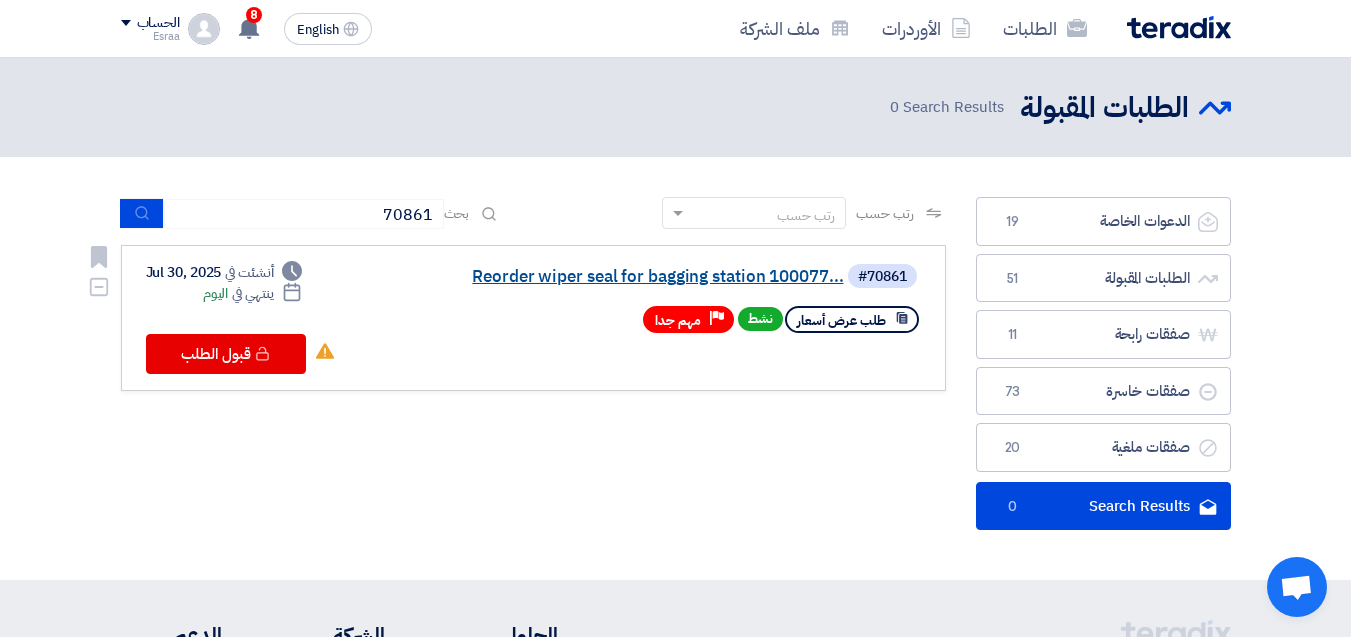 click on "Reorder wiper seal for bagging station 100077..." 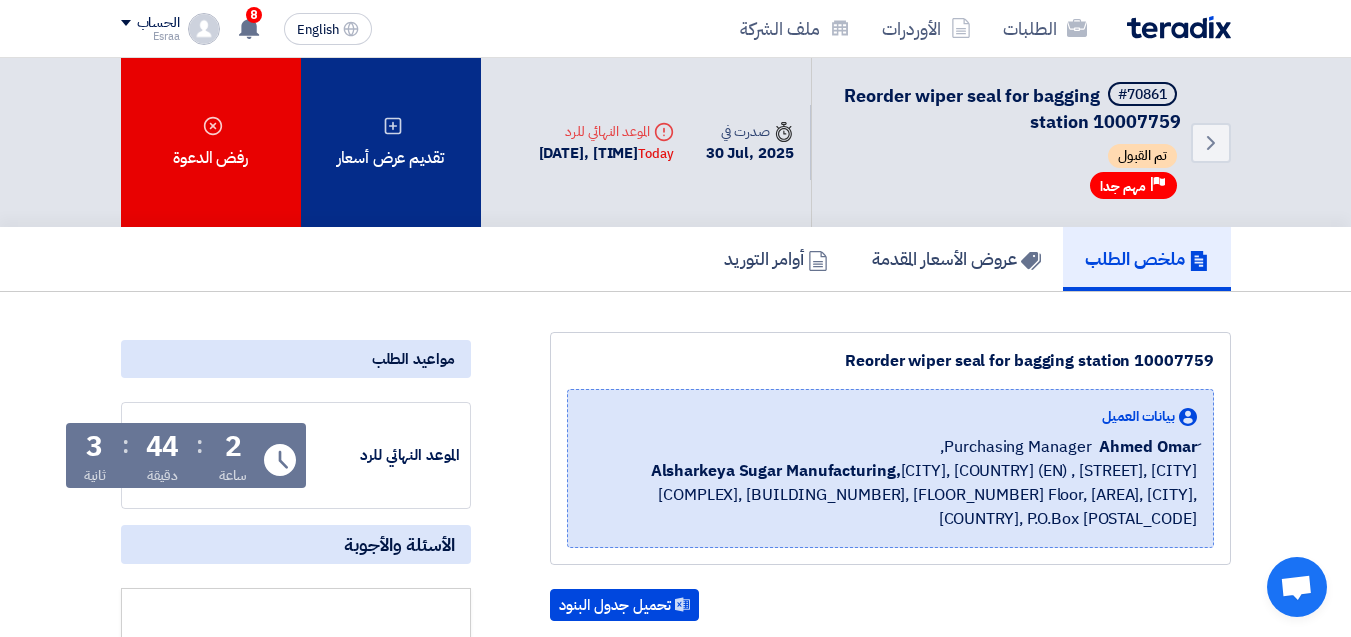 click on "تقديم عرض أسعار" 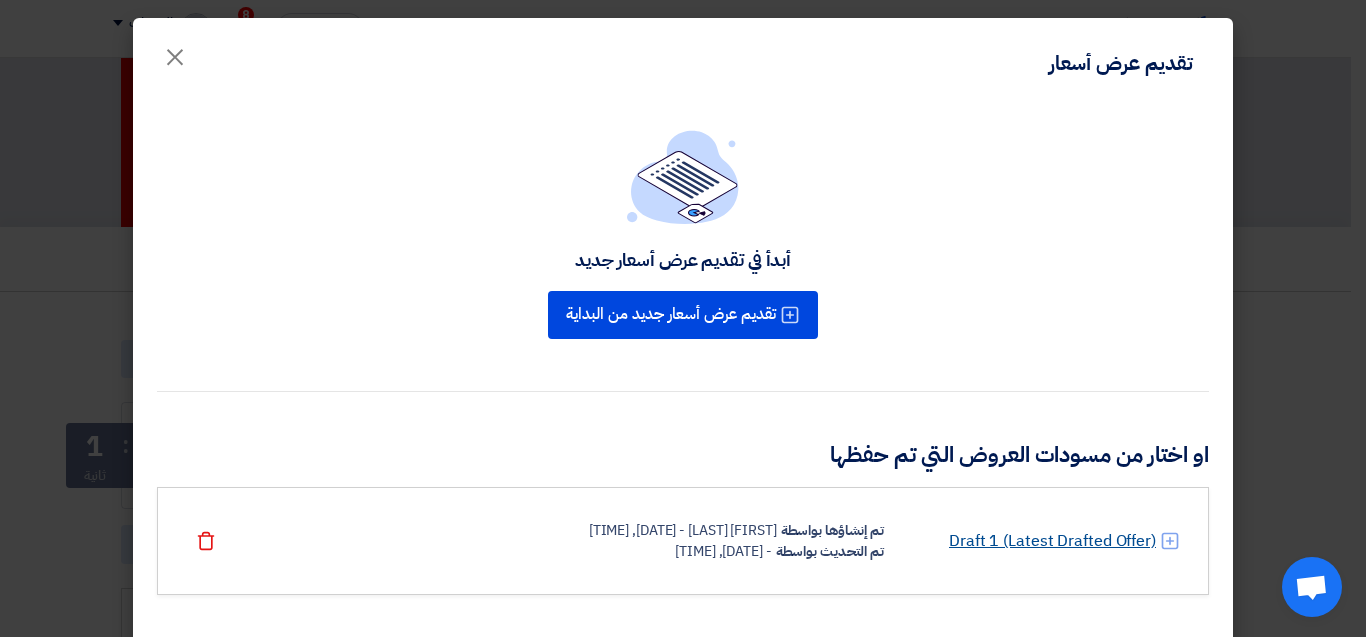 click on "Draft 1 (Latest Drafted Offer)" 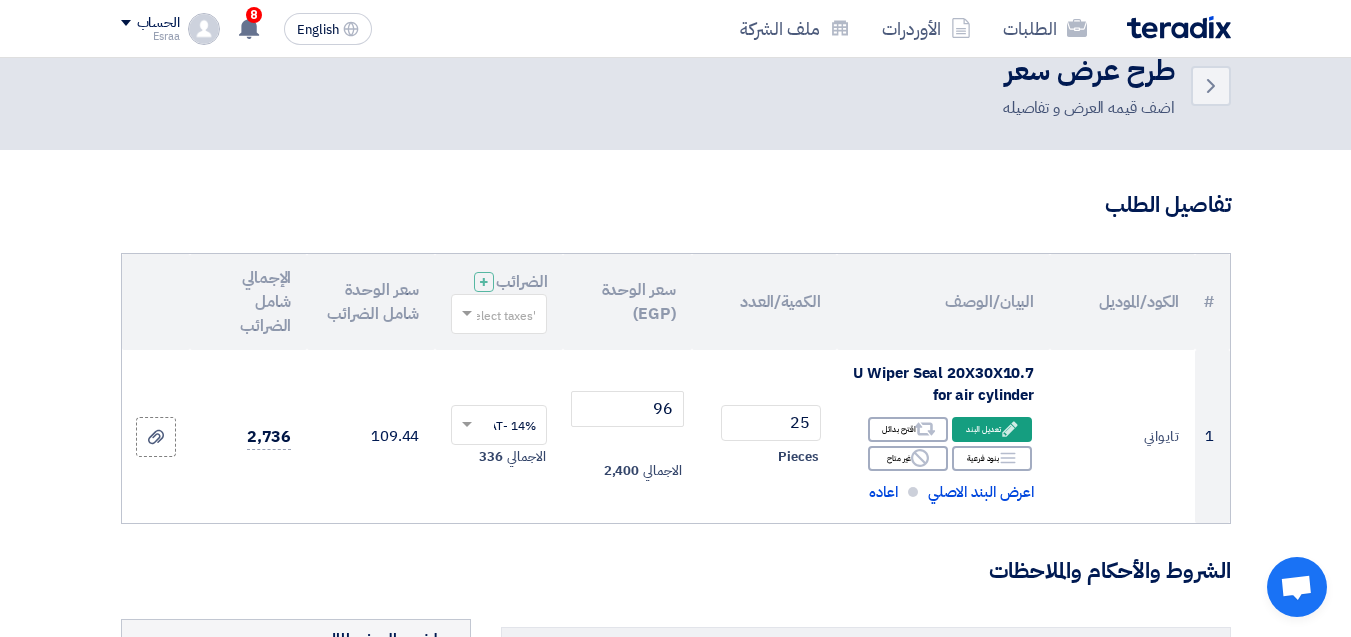 scroll, scrollTop: 0, scrollLeft: 0, axis: both 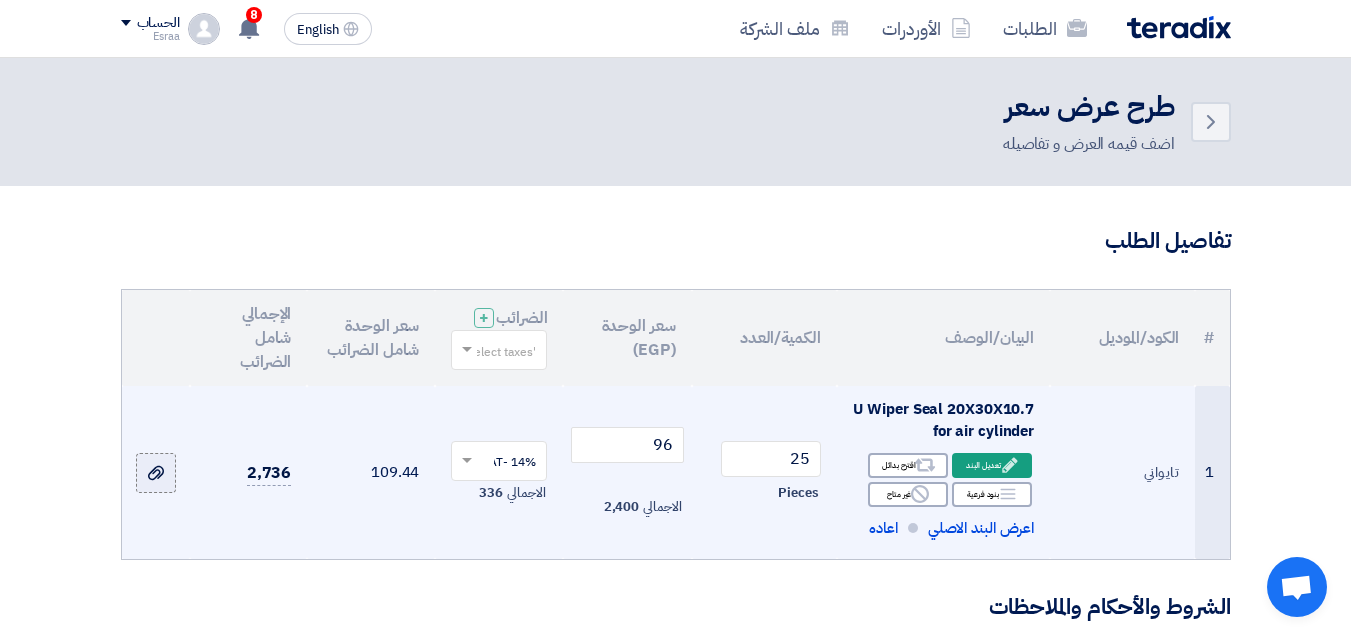 click 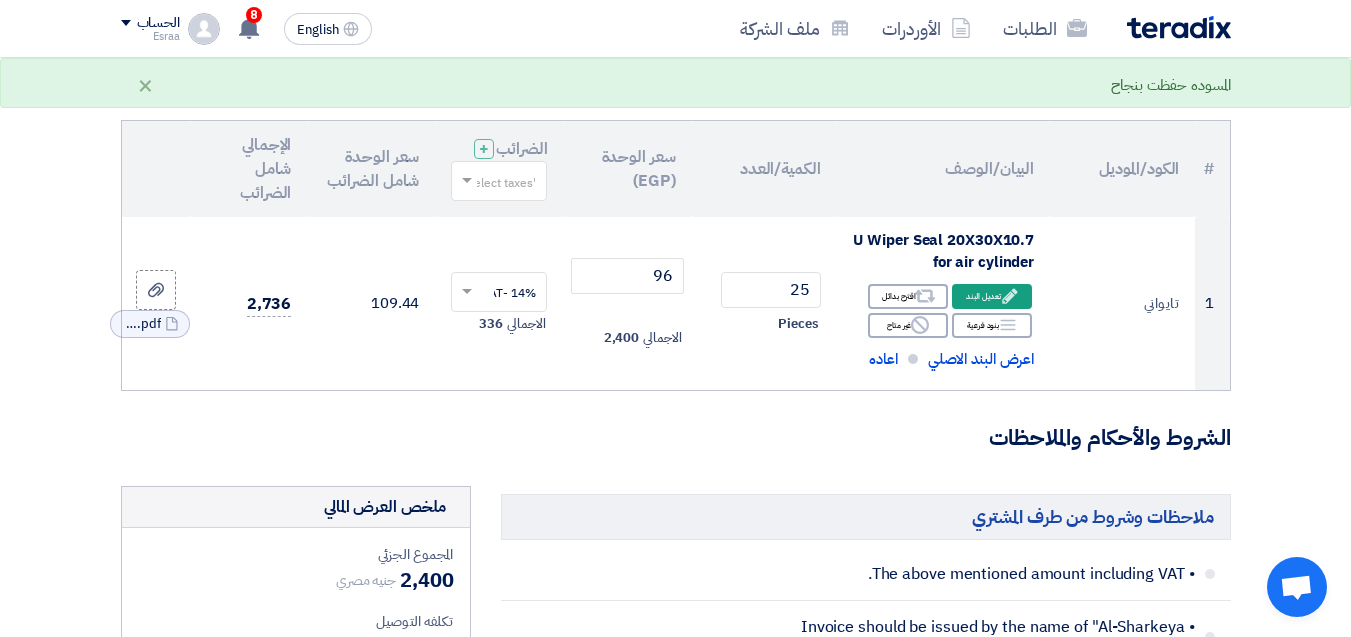 scroll, scrollTop: 200, scrollLeft: 0, axis: vertical 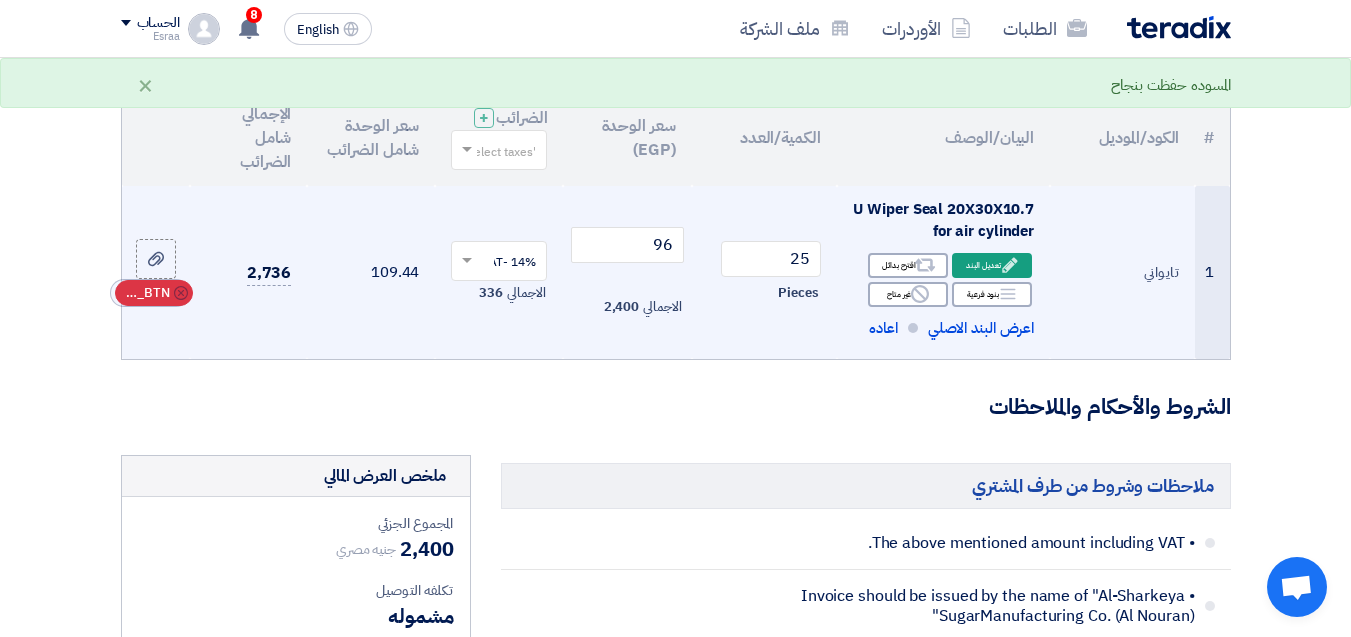 click 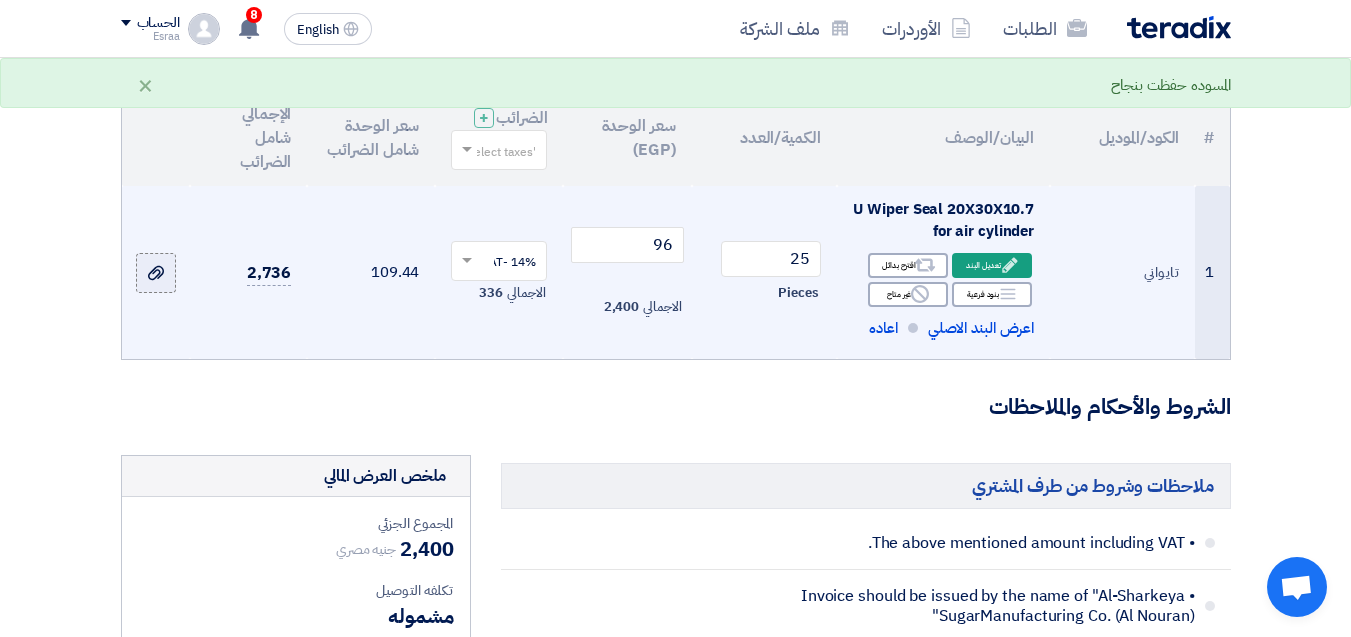 click 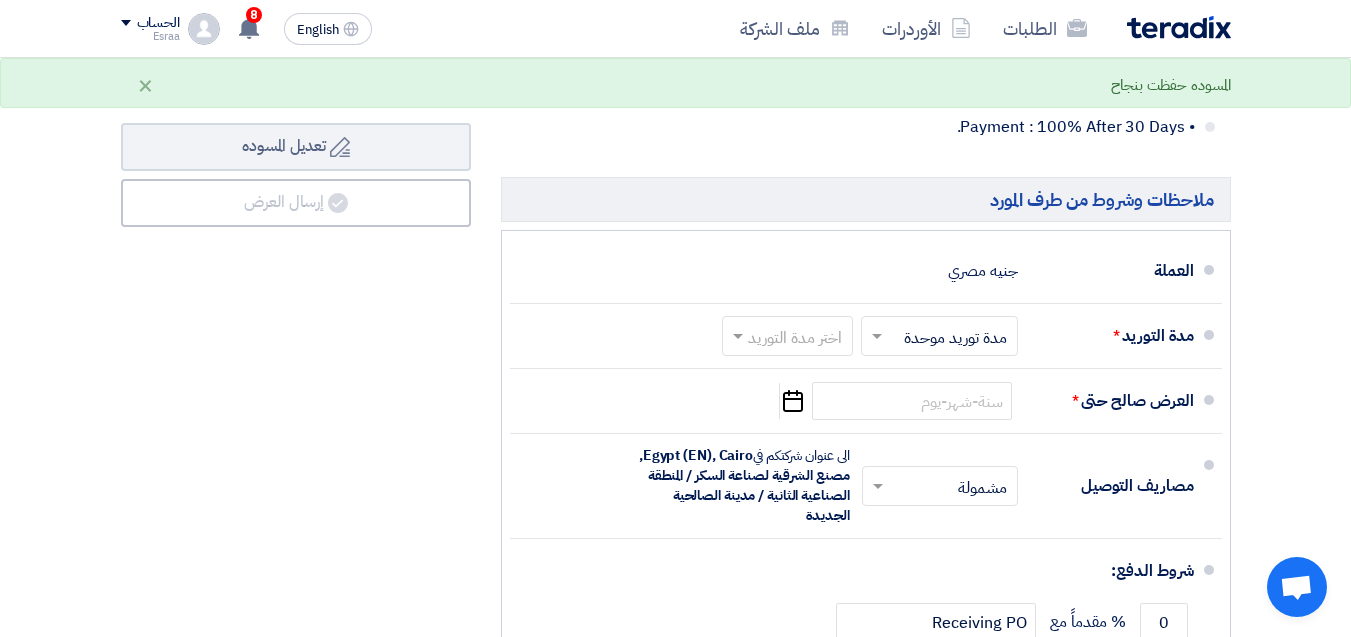 scroll, scrollTop: 1000, scrollLeft: 0, axis: vertical 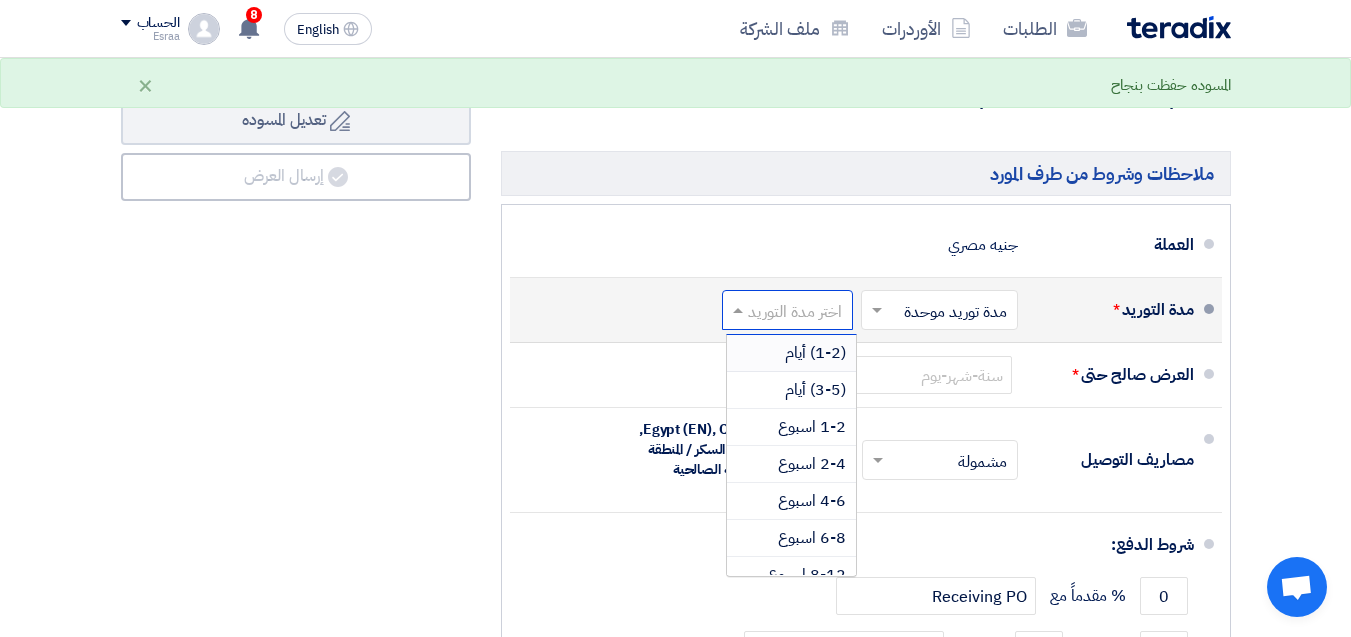 click 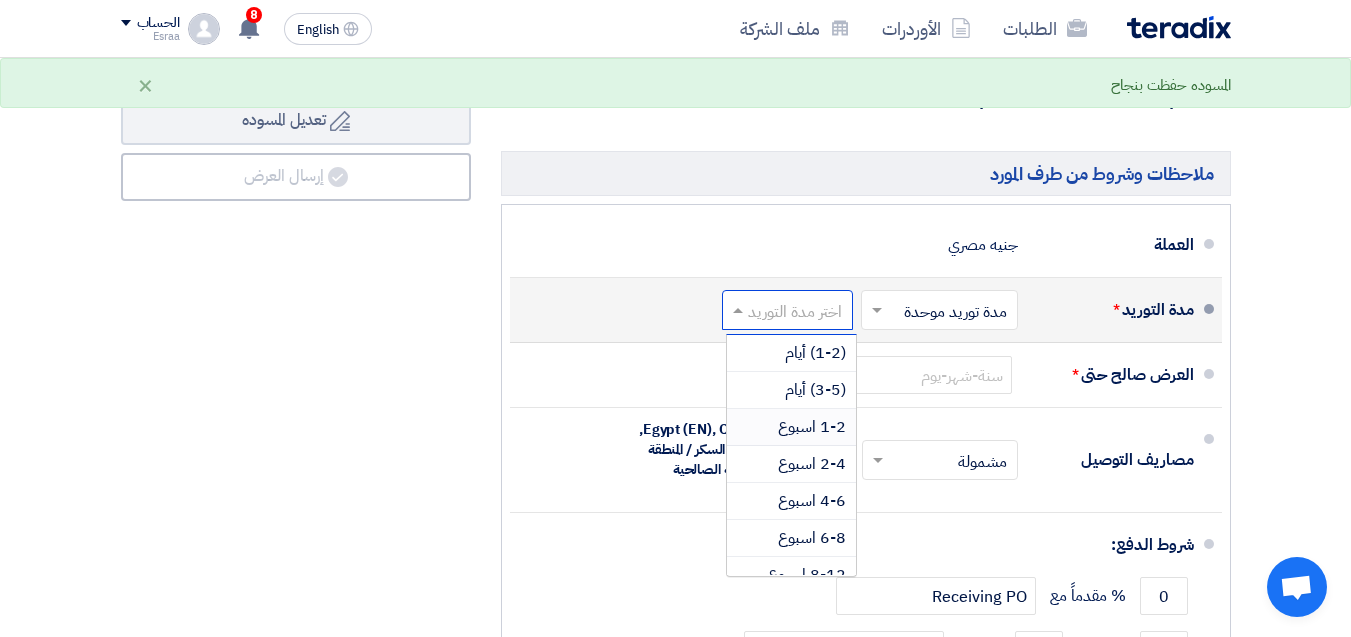 click on "1-2 اسبوع" at bounding box center (812, 427) 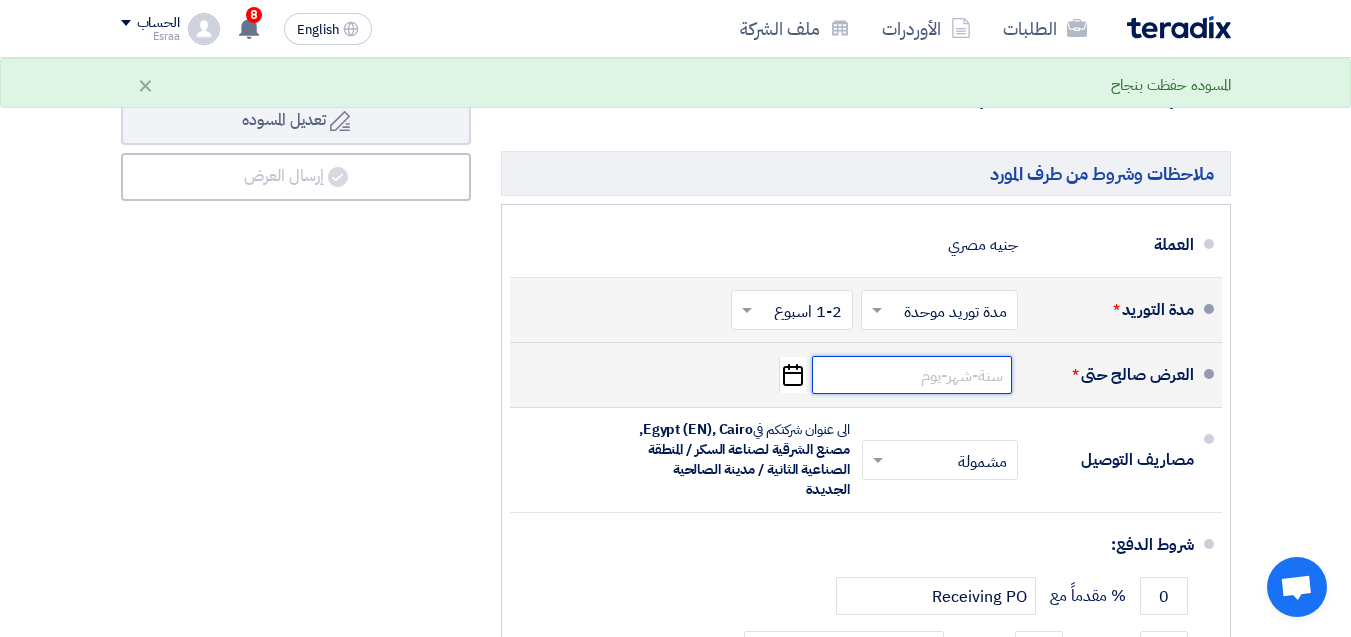click 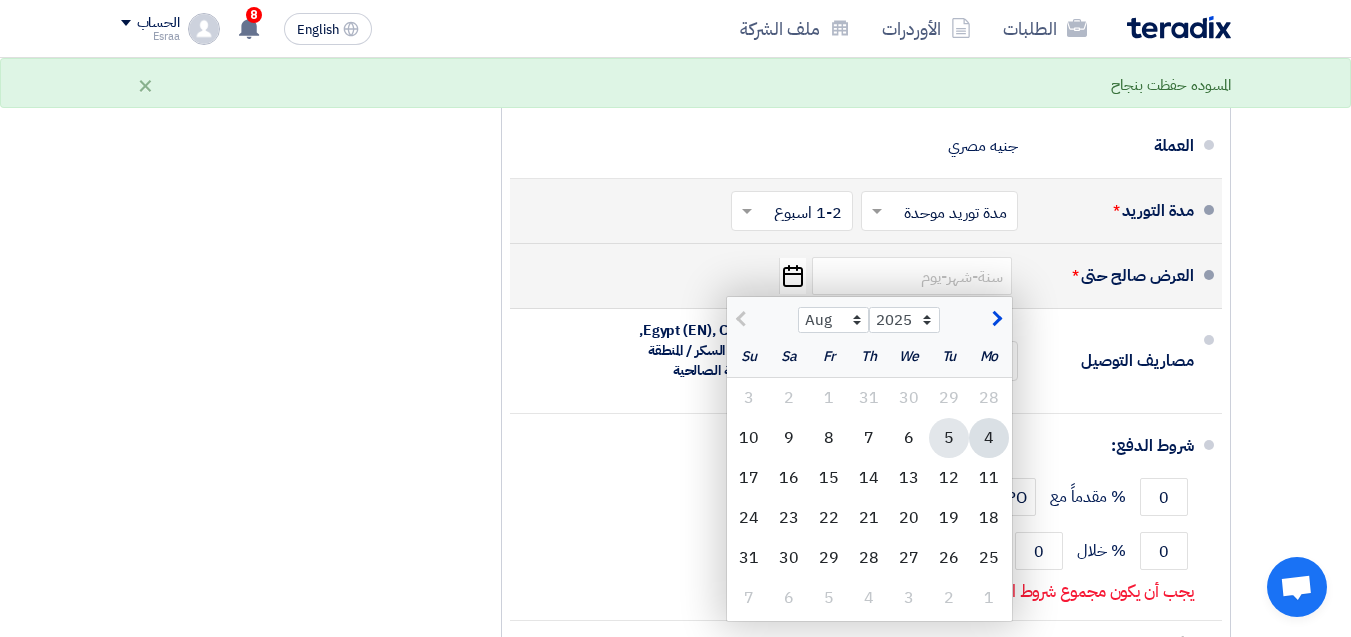 scroll, scrollTop: 1100, scrollLeft: 0, axis: vertical 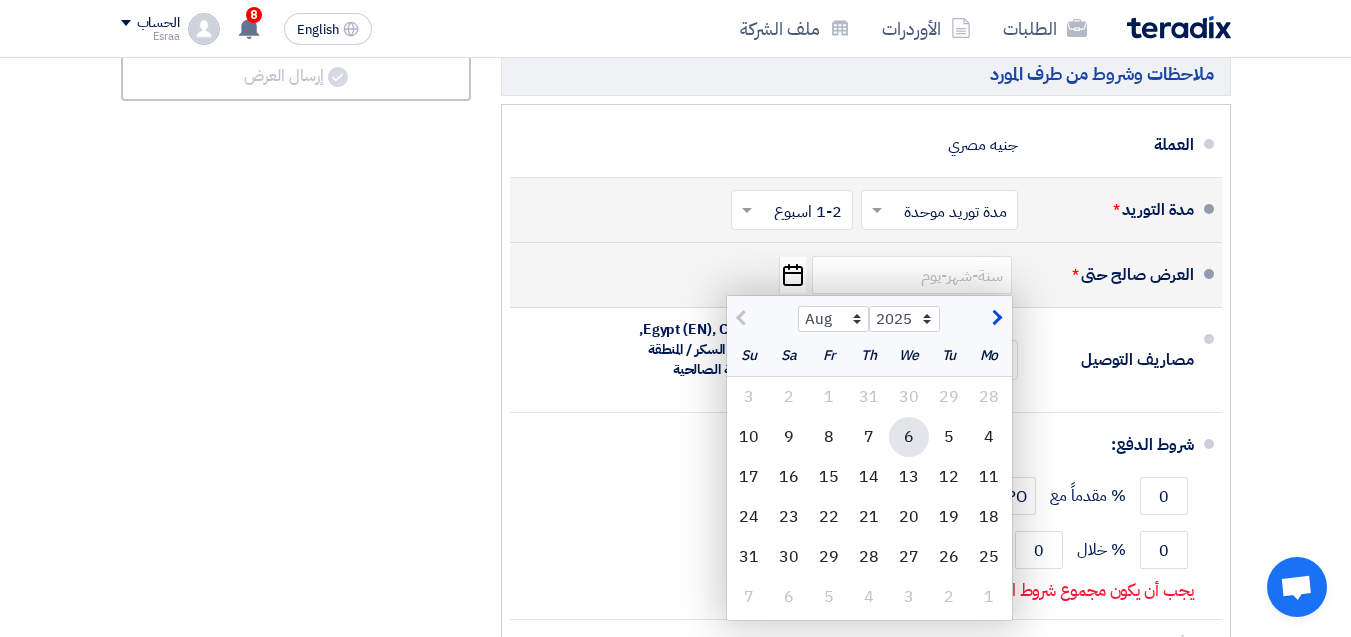 click on "6" 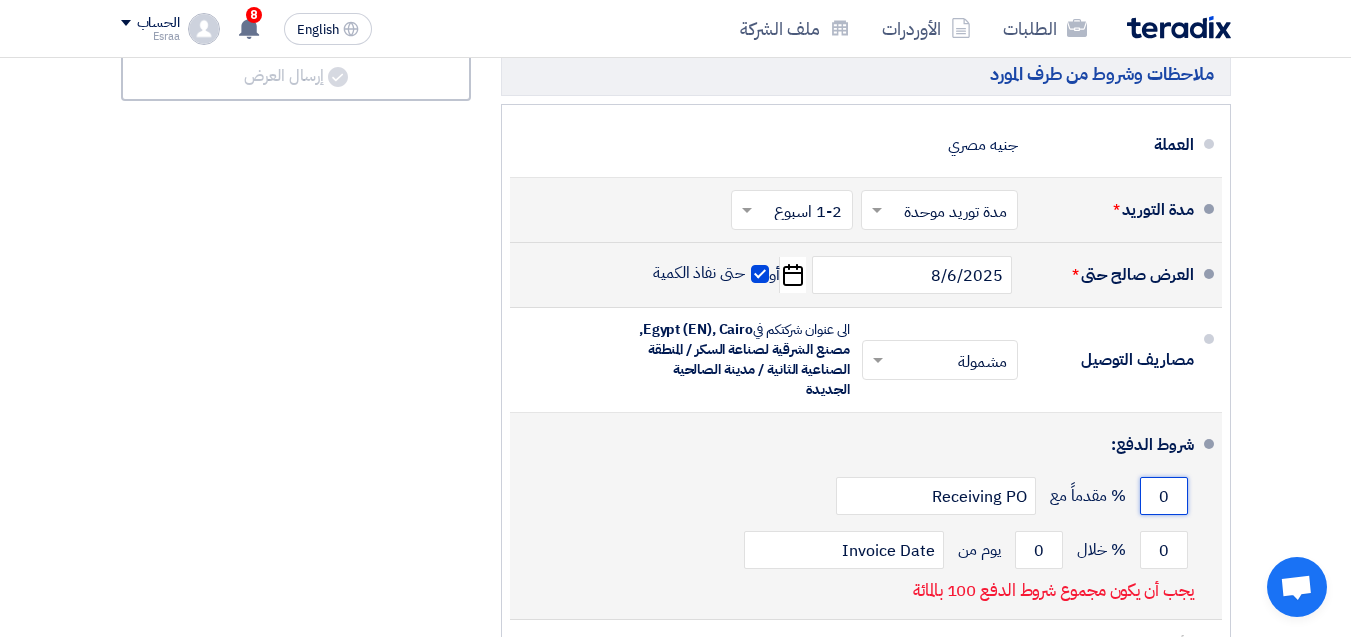 click on "0" 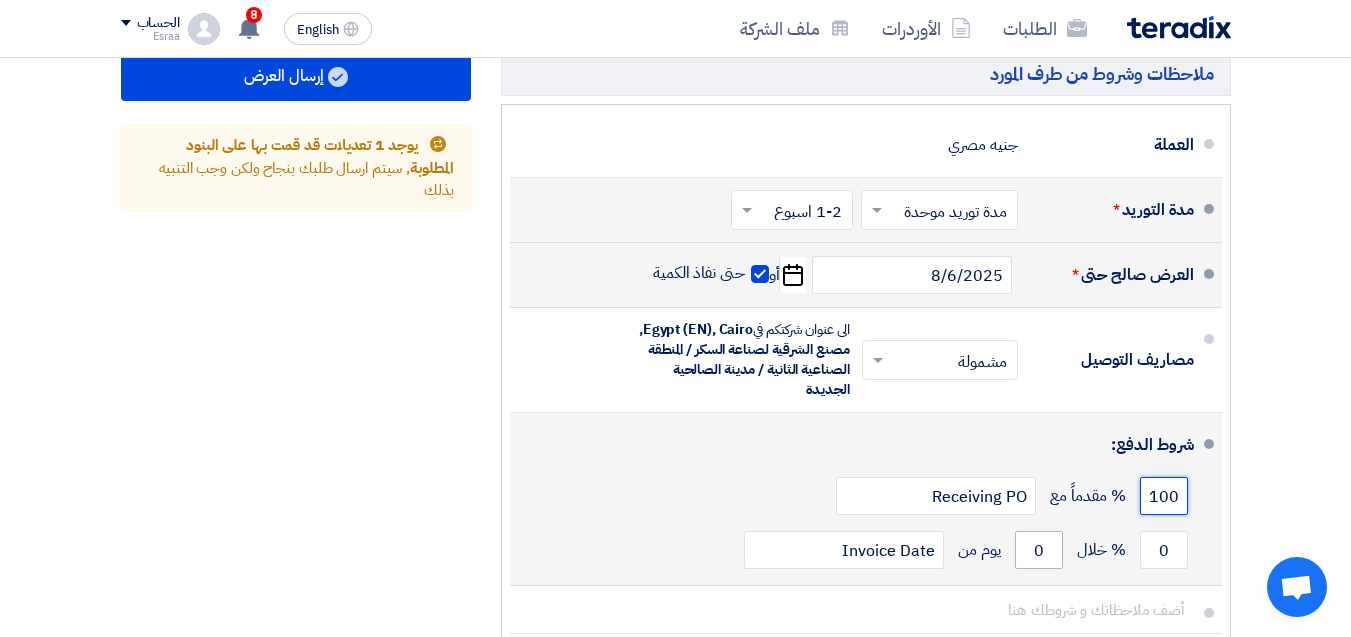 type on "100" 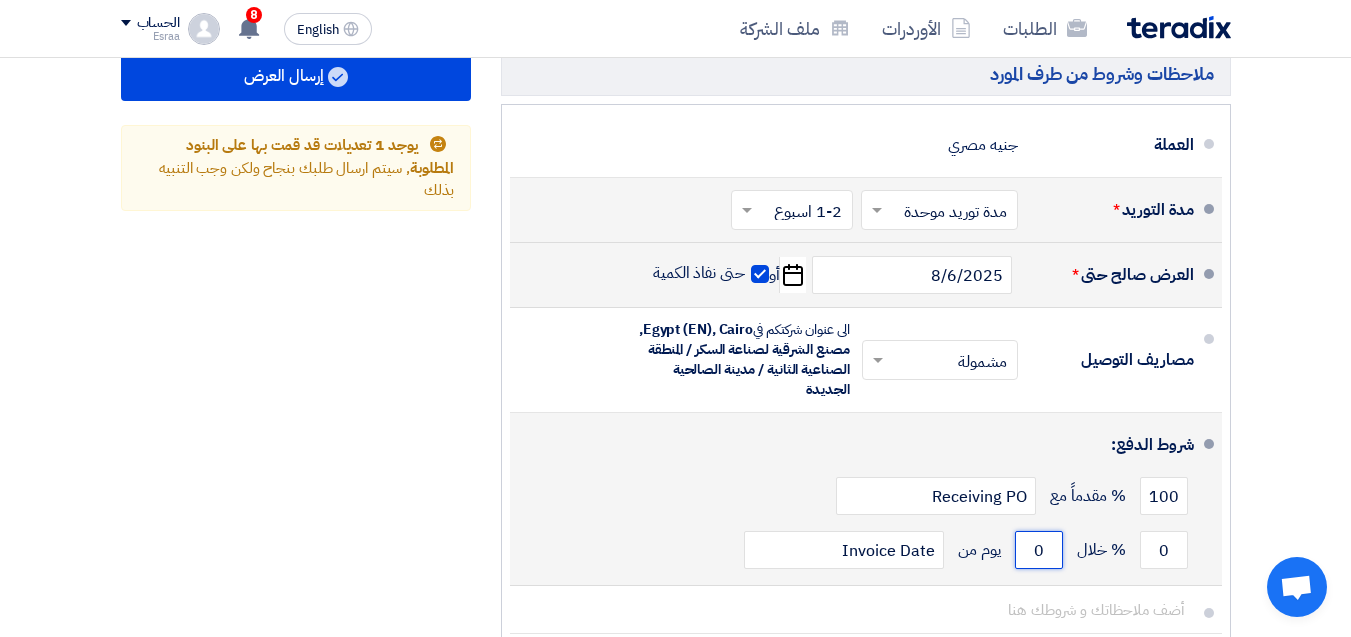 drag, startPoint x: 1032, startPoint y: 557, endPoint x: 1065, endPoint y: 559, distance: 33.06055 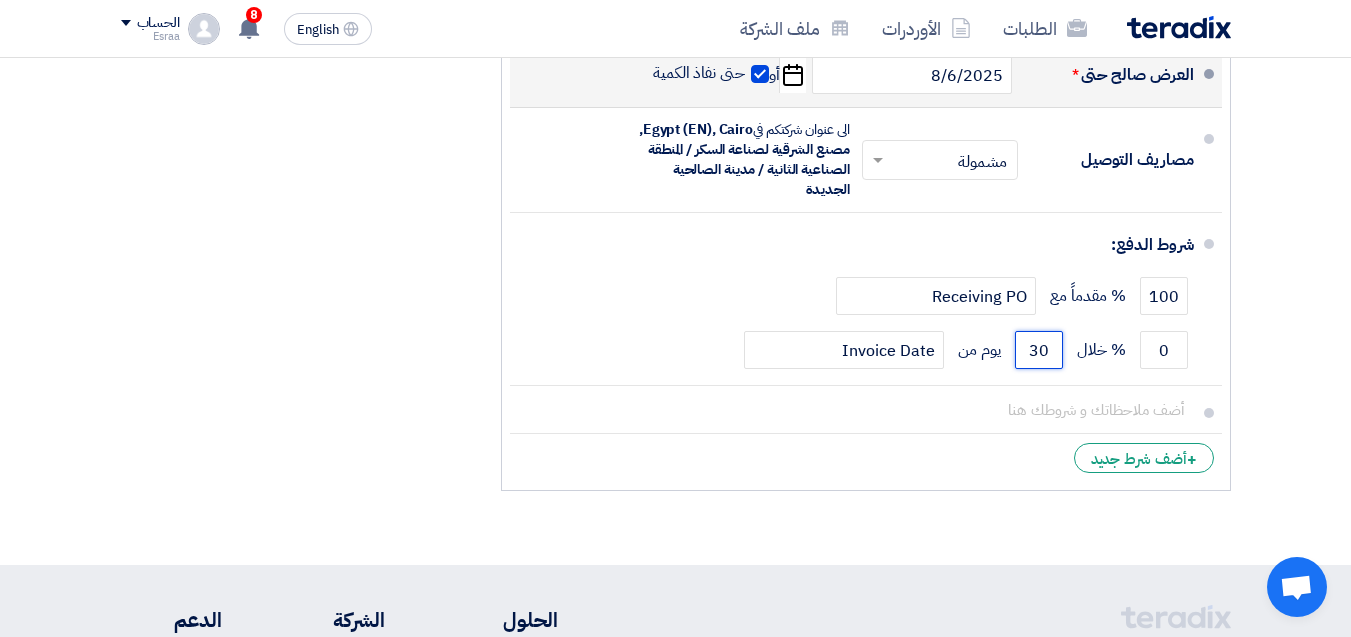 scroll, scrollTop: 1400, scrollLeft: 0, axis: vertical 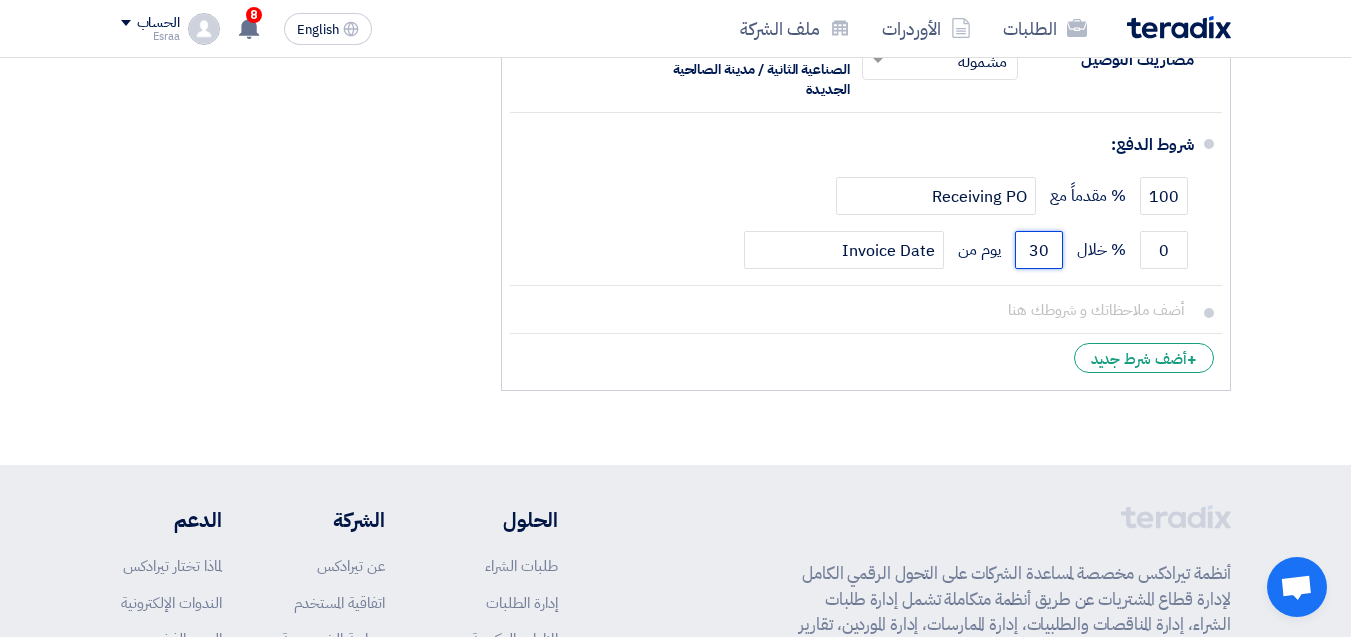 type on "30" 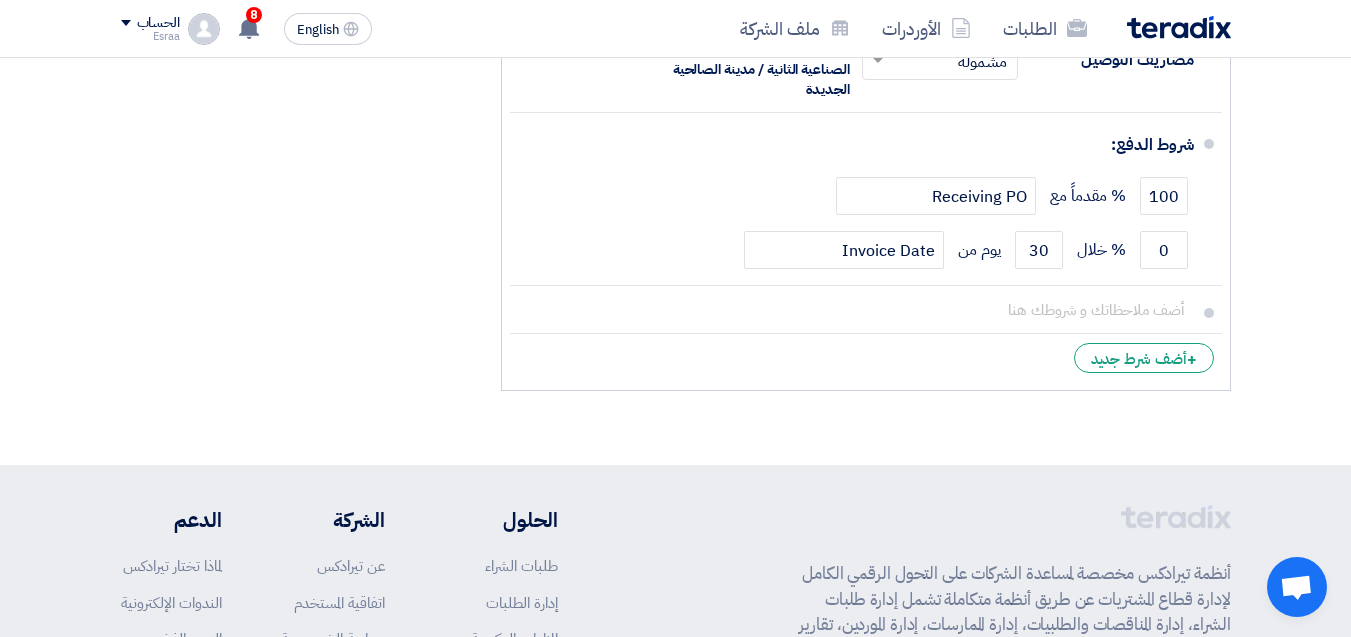 click on "ملخص العرض المالي
المجموع الجزئي
جنيه مصري
2,400
تكلفه التوصيل" 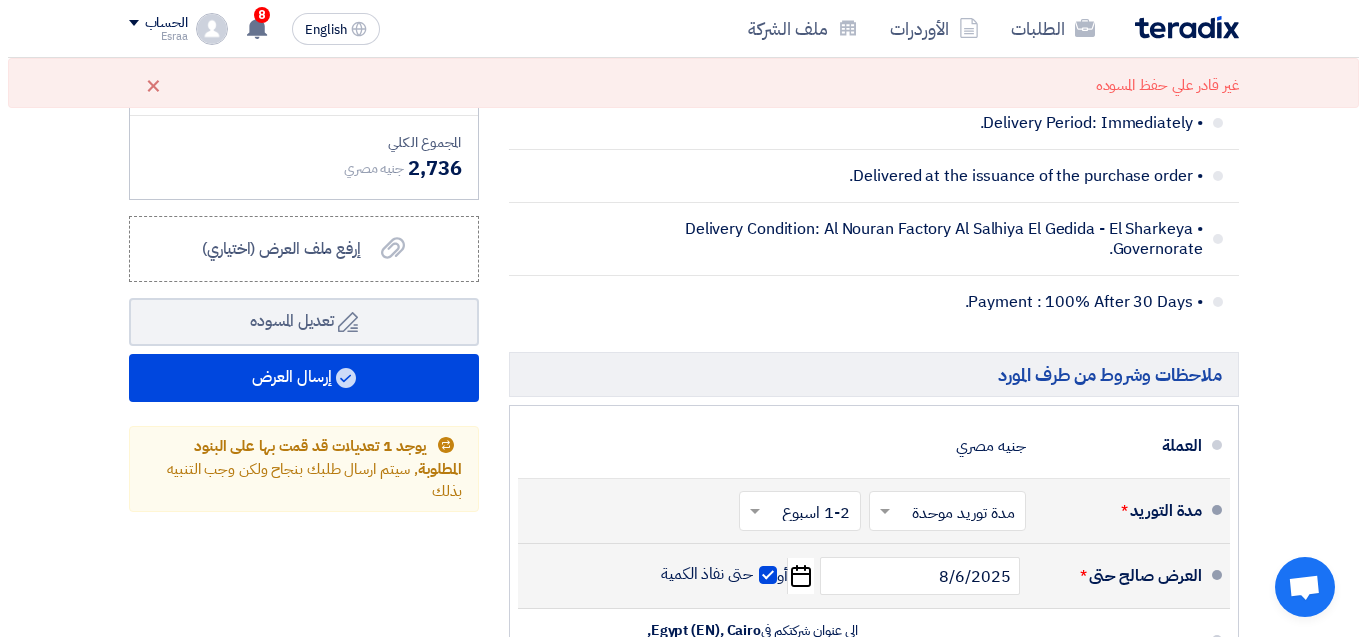 scroll, scrollTop: 800, scrollLeft: 0, axis: vertical 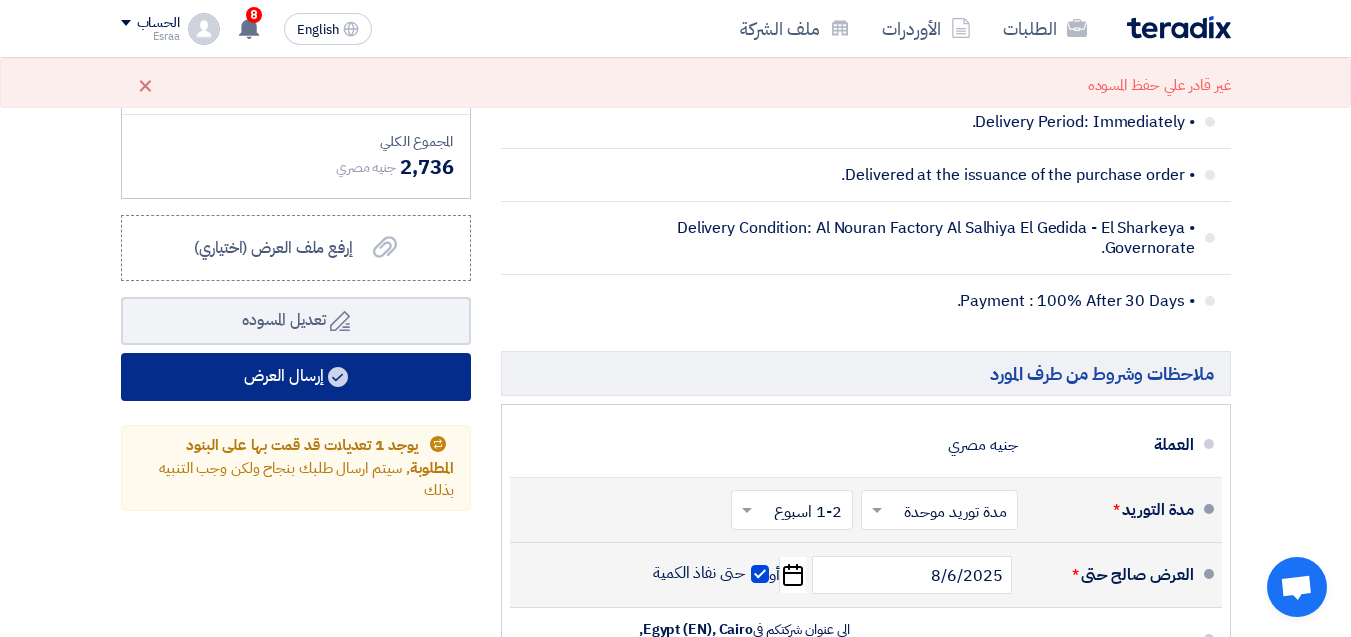 click on "إرسال العرض" 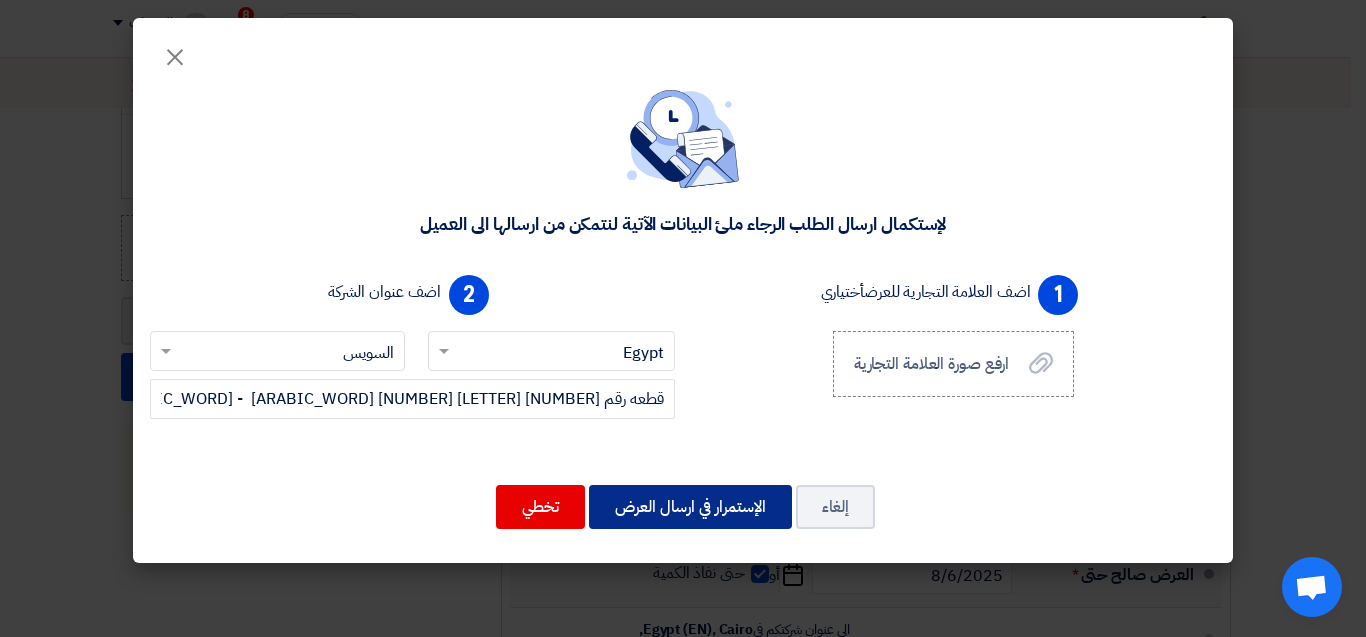 click on "الإستمرار في ارسال العرض" 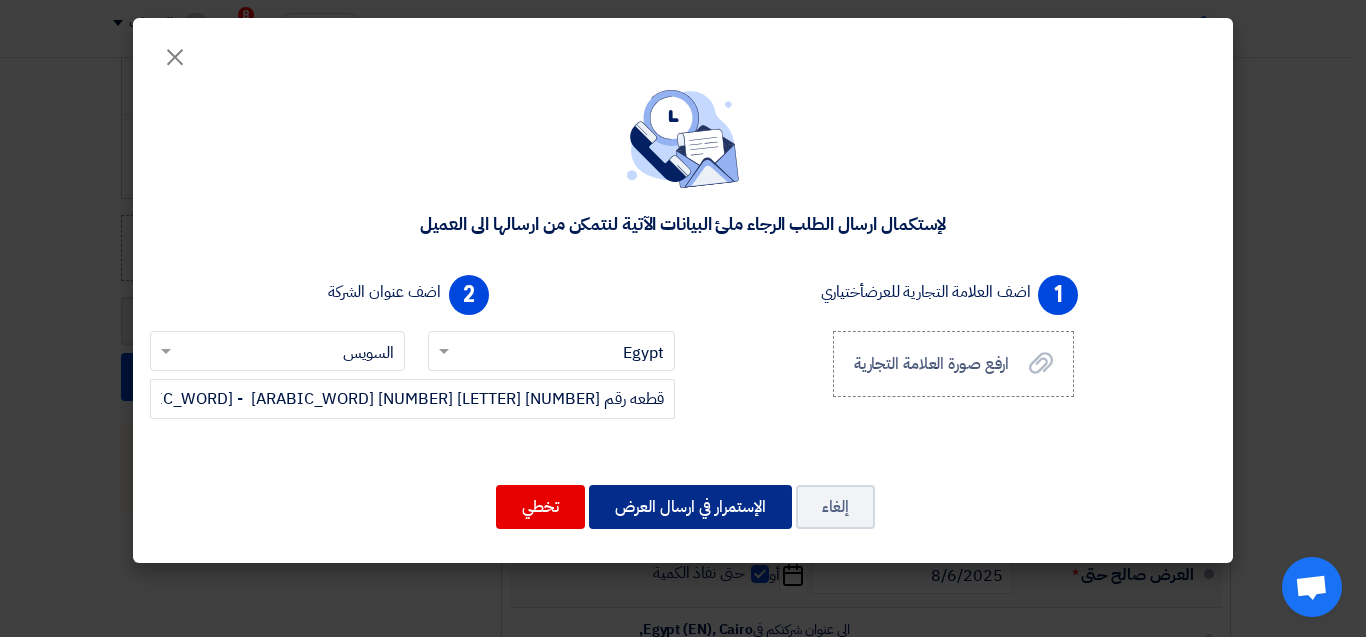 click on "الإستمرار في ارسال العرض" 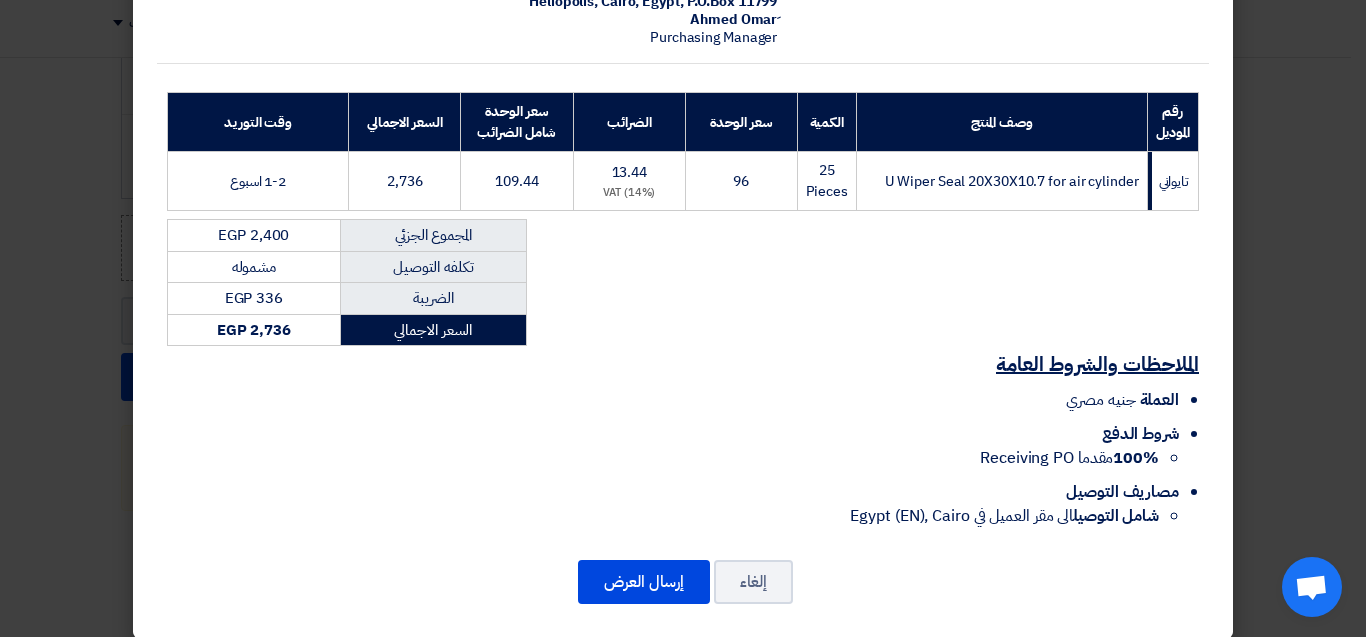 scroll, scrollTop: 265, scrollLeft: 0, axis: vertical 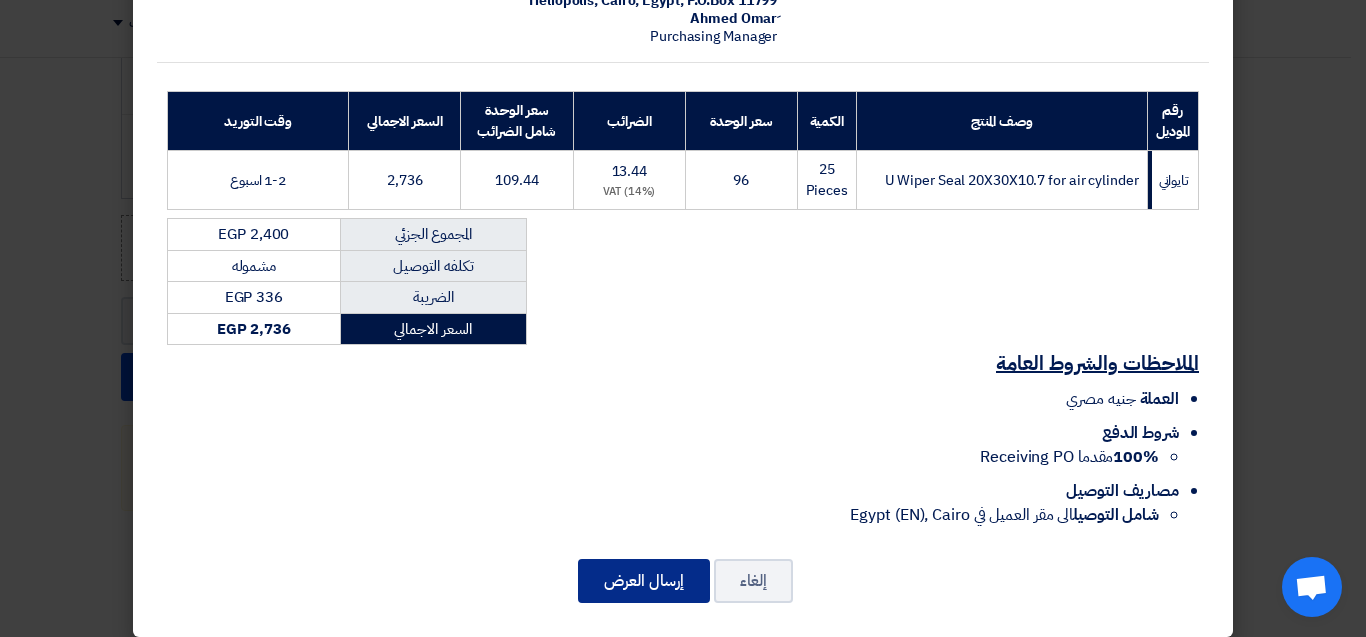click on "إرسال العرض" 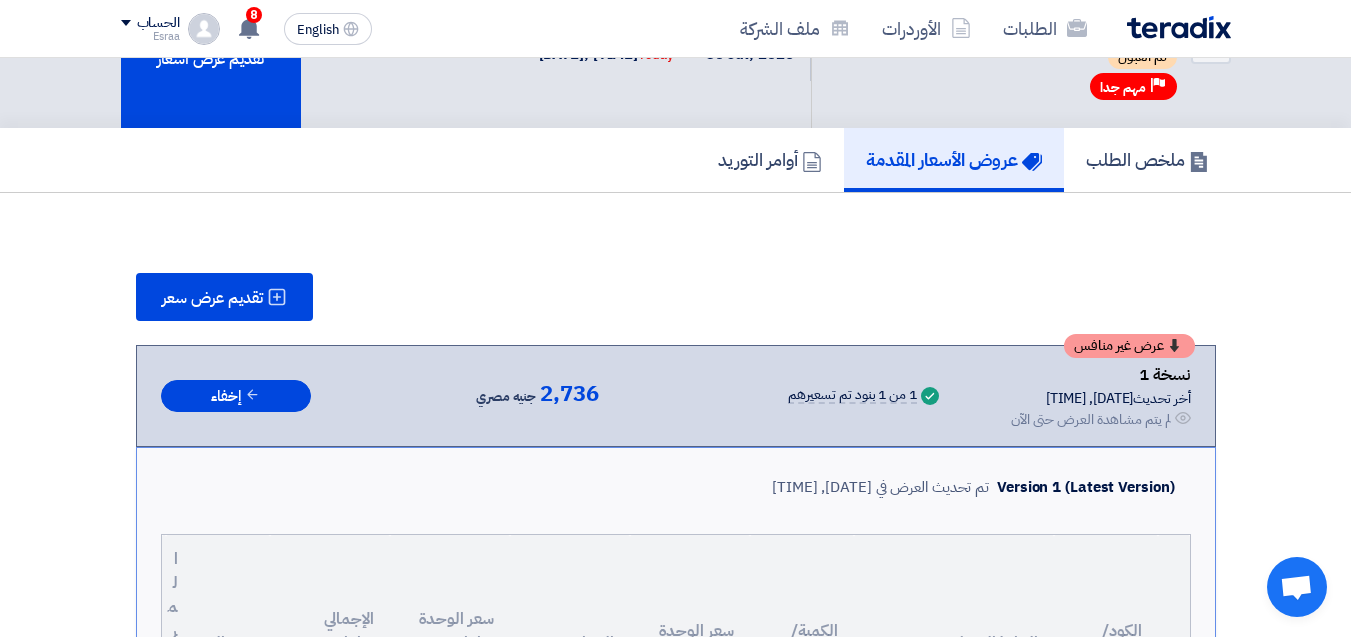 scroll, scrollTop: 0, scrollLeft: 0, axis: both 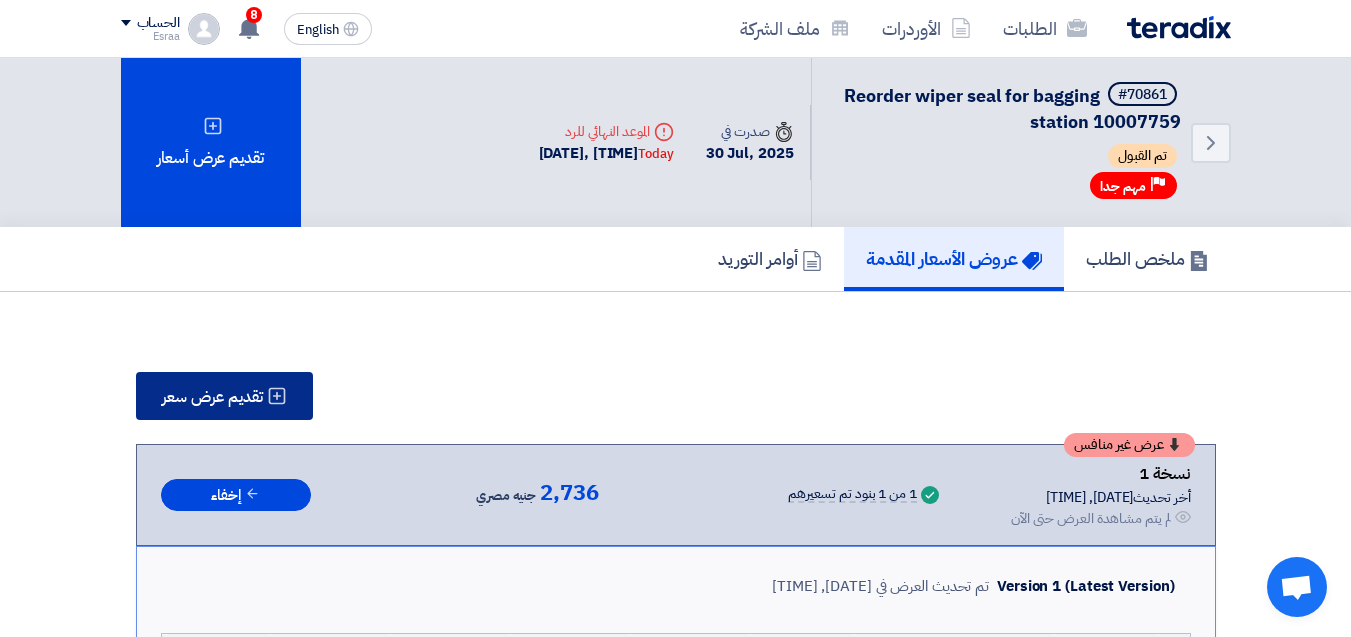 click on "تقديم عرض سعر" 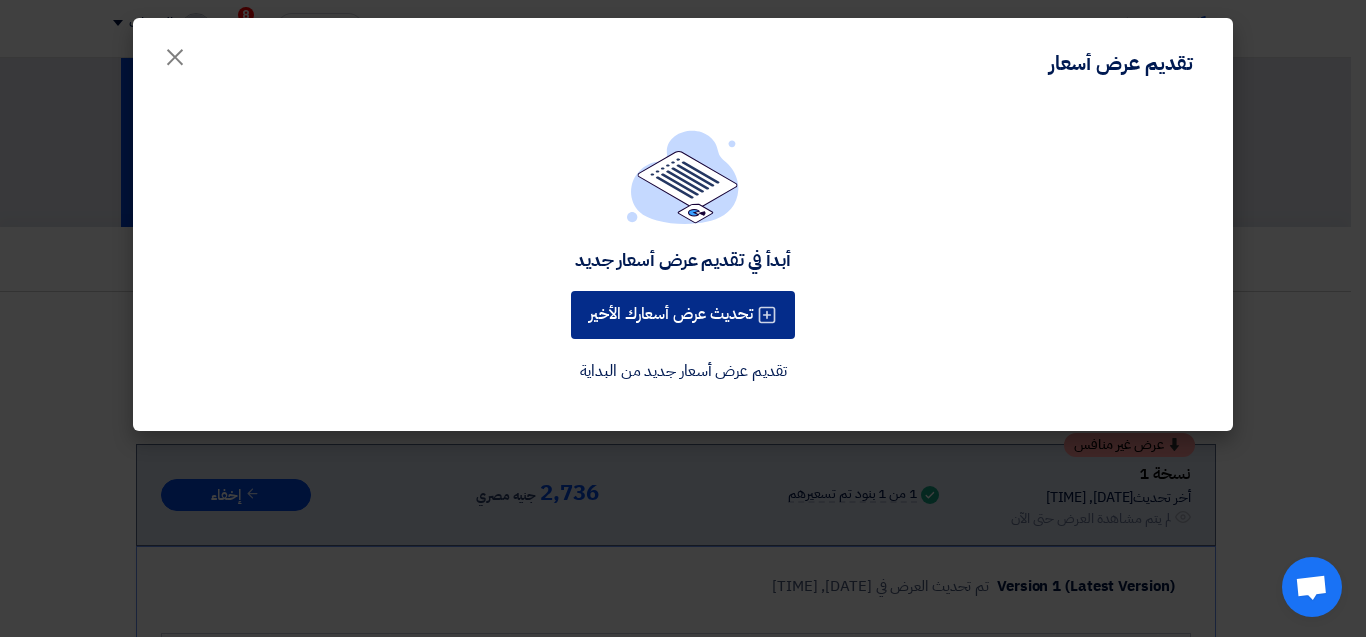 click on "تحديث عرض أسعارك الأخير" 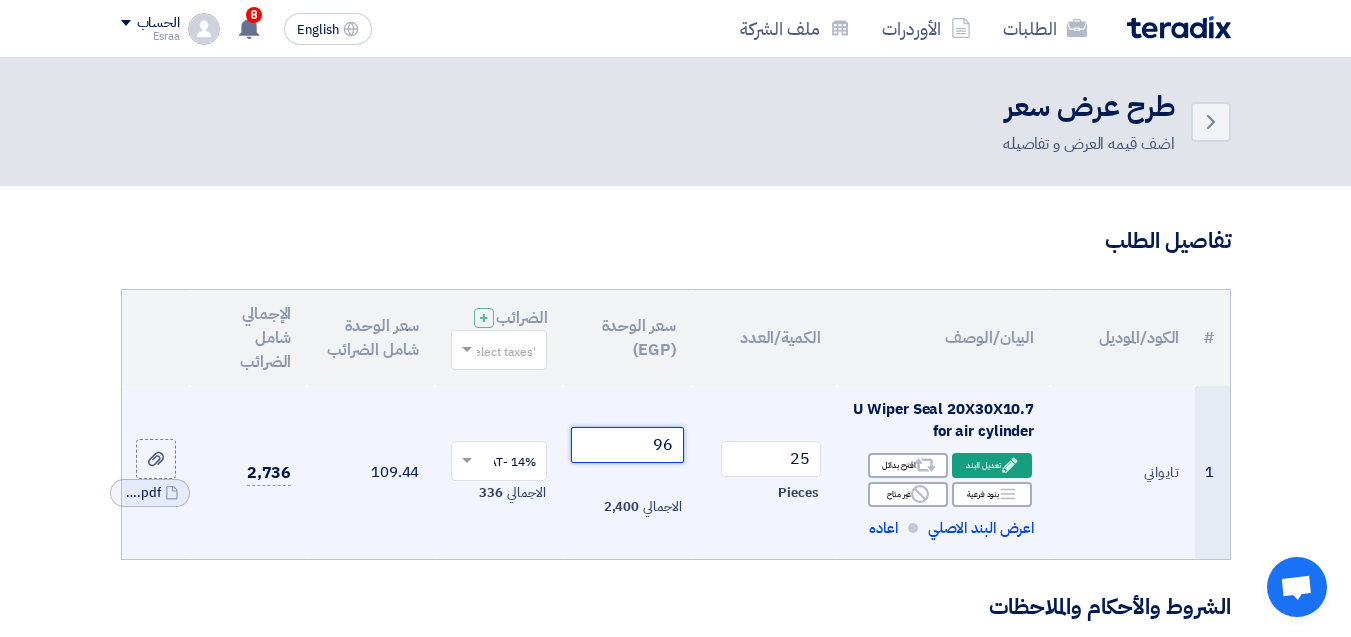 drag, startPoint x: 667, startPoint y: 459, endPoint x: 677, endPoint y: 463, distance: 10.770329 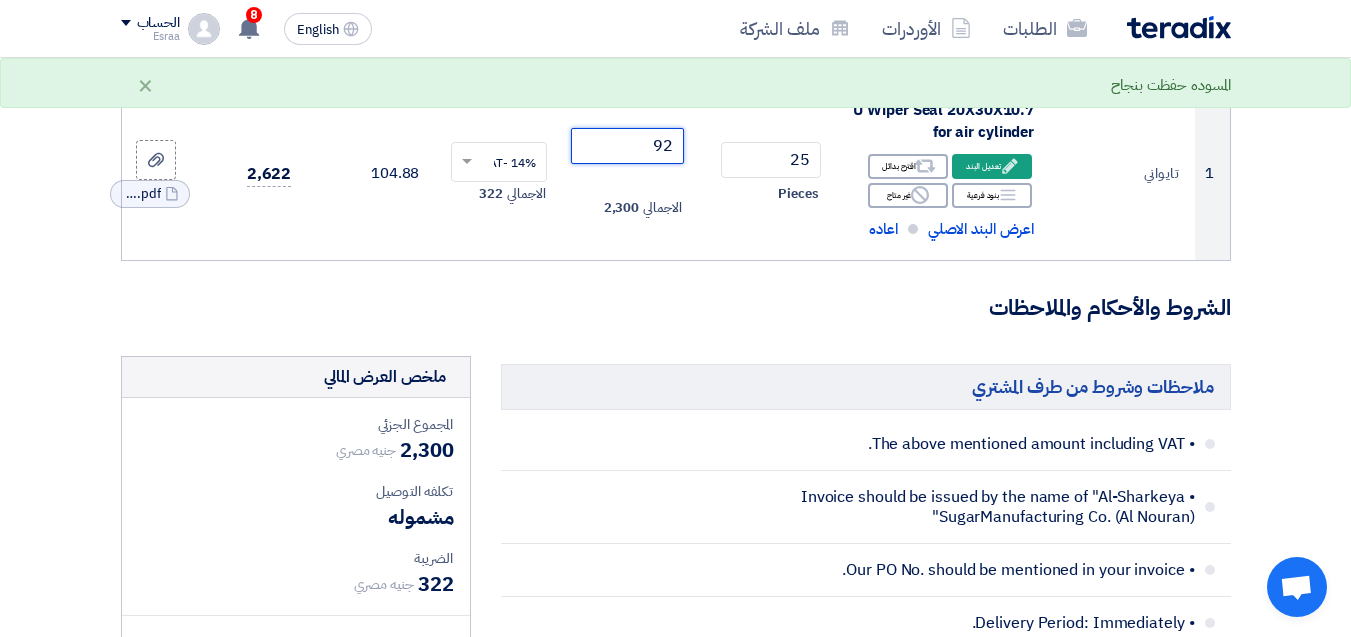 scroll, scrollTop: 300, scrollLeft: 0, axis: vertical 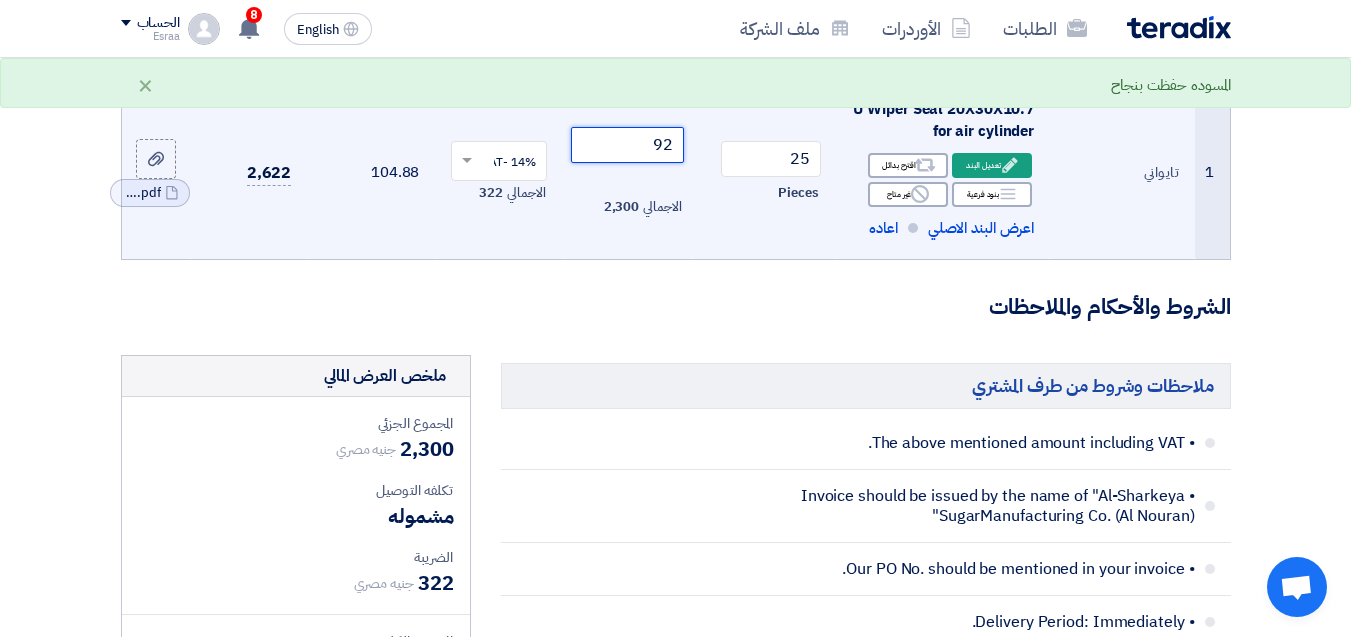 click on "92" 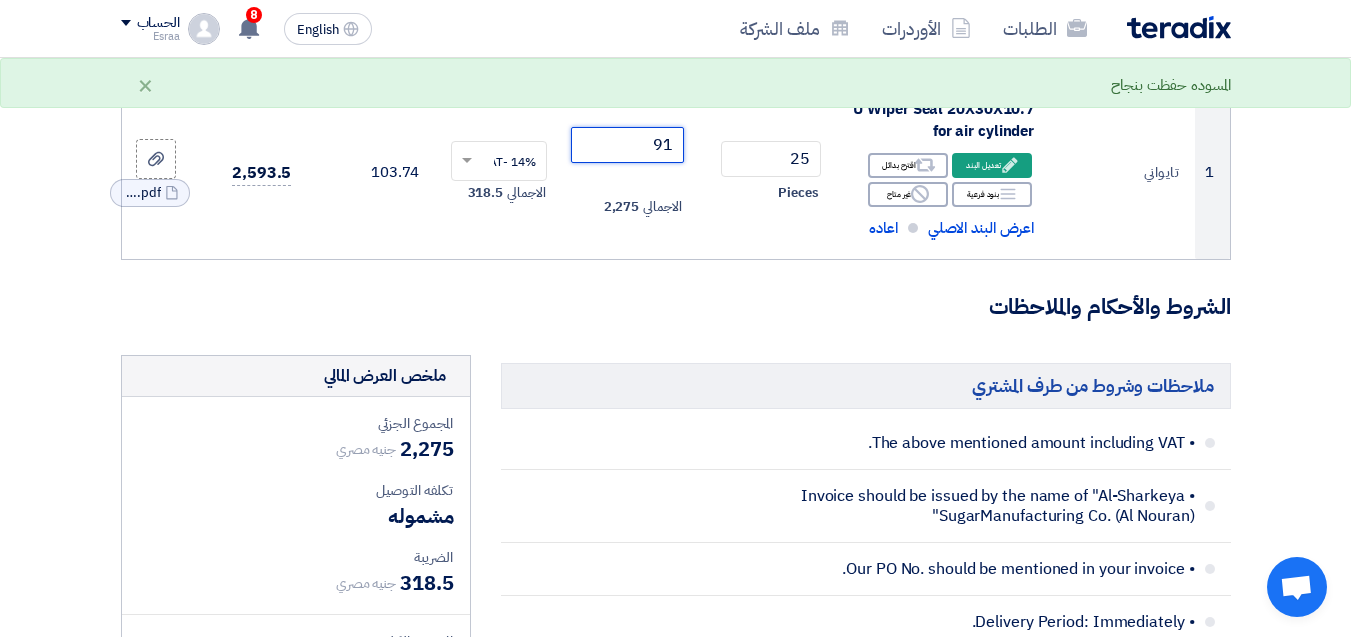 type on "91" 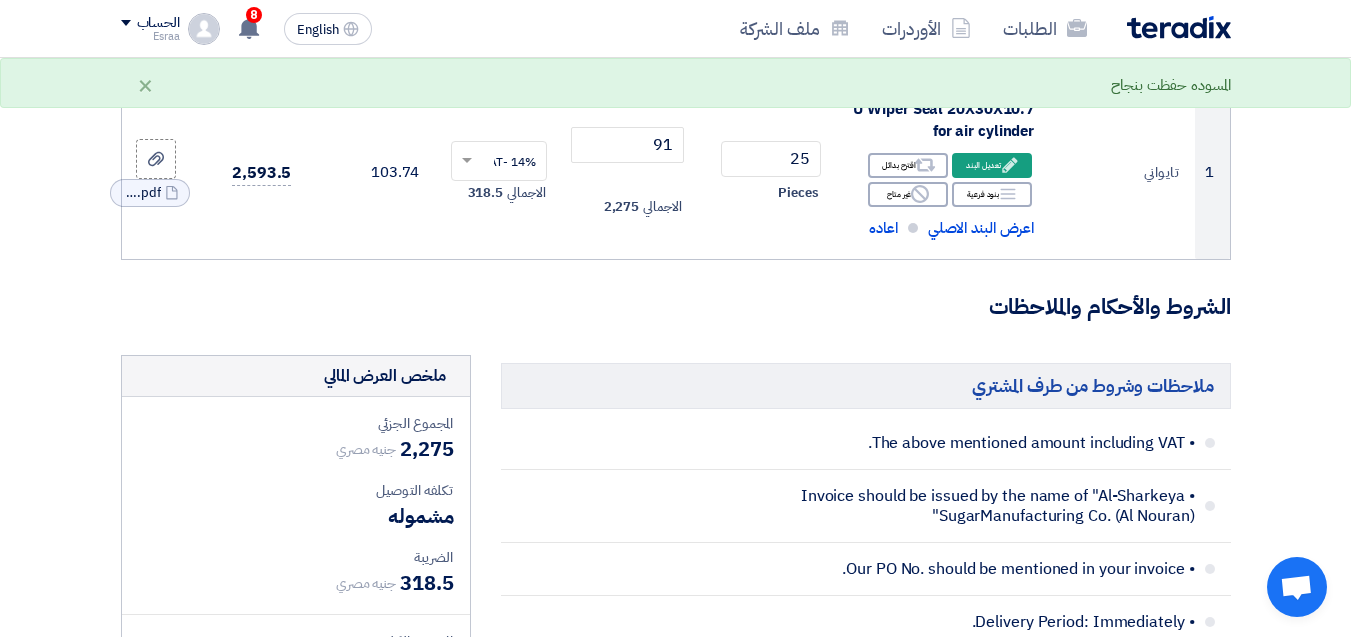 click on "الشروط والأحكام والملاحظات" 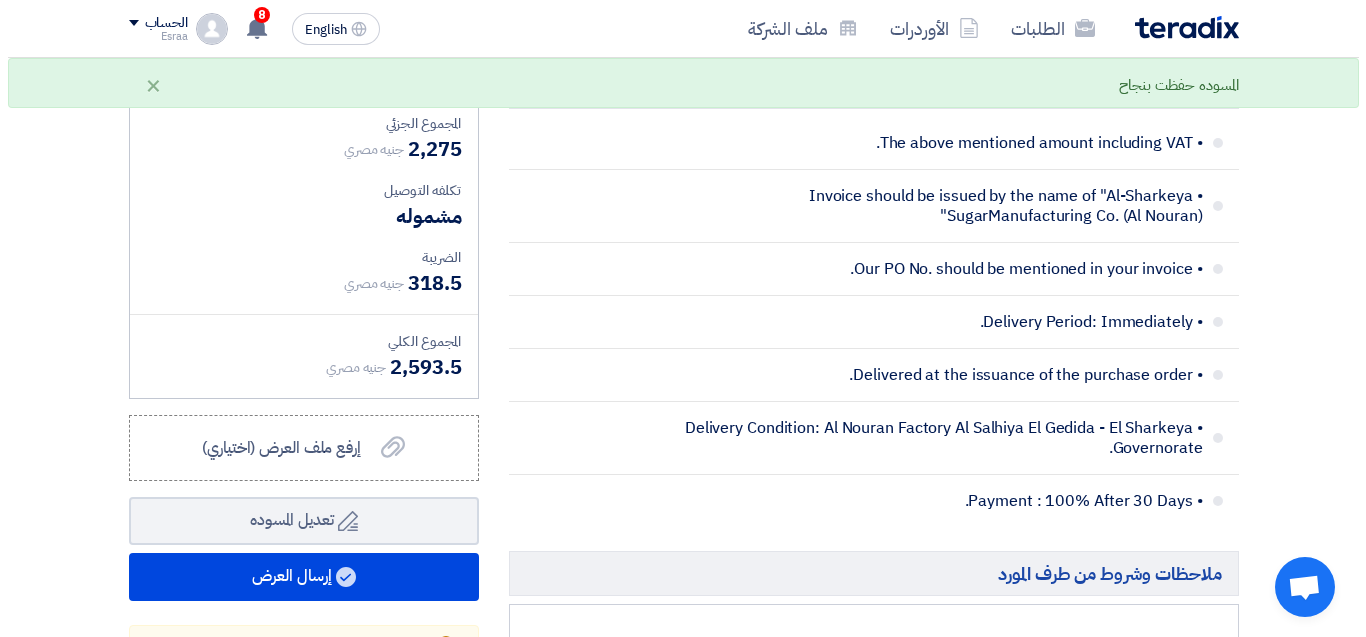 scroll, scrollTop: 700, scrollLeft: 0, axis: vertical 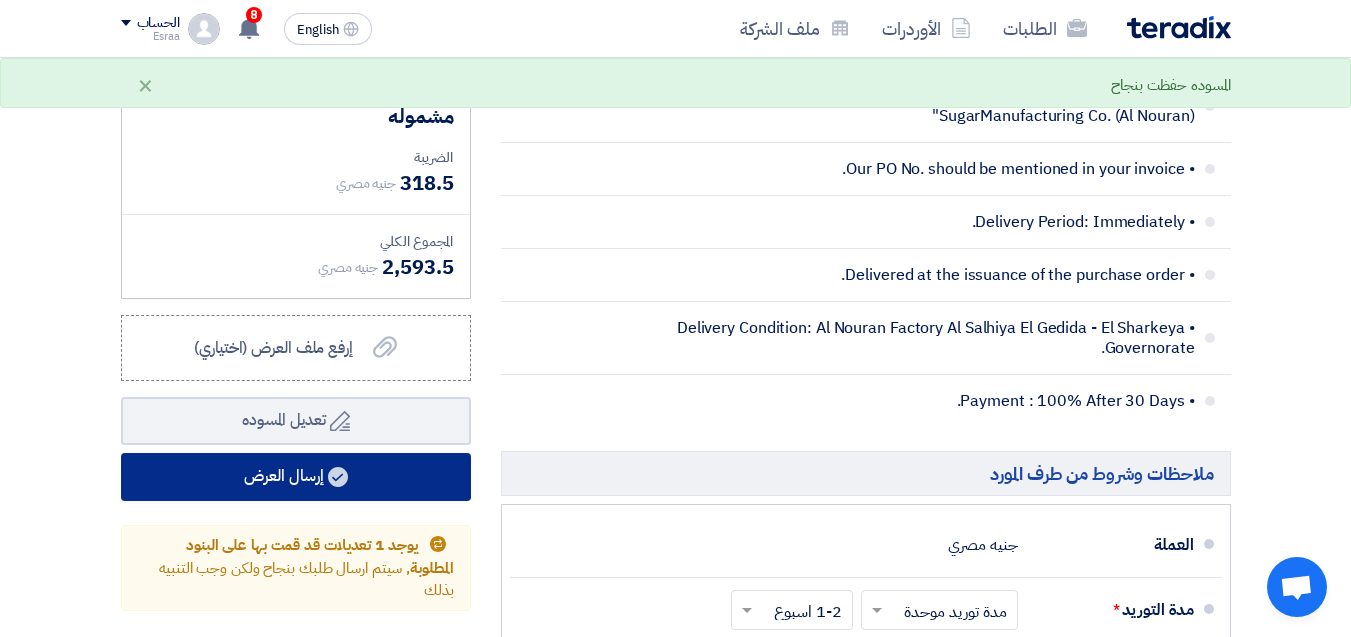 click on "إرسال العرض" 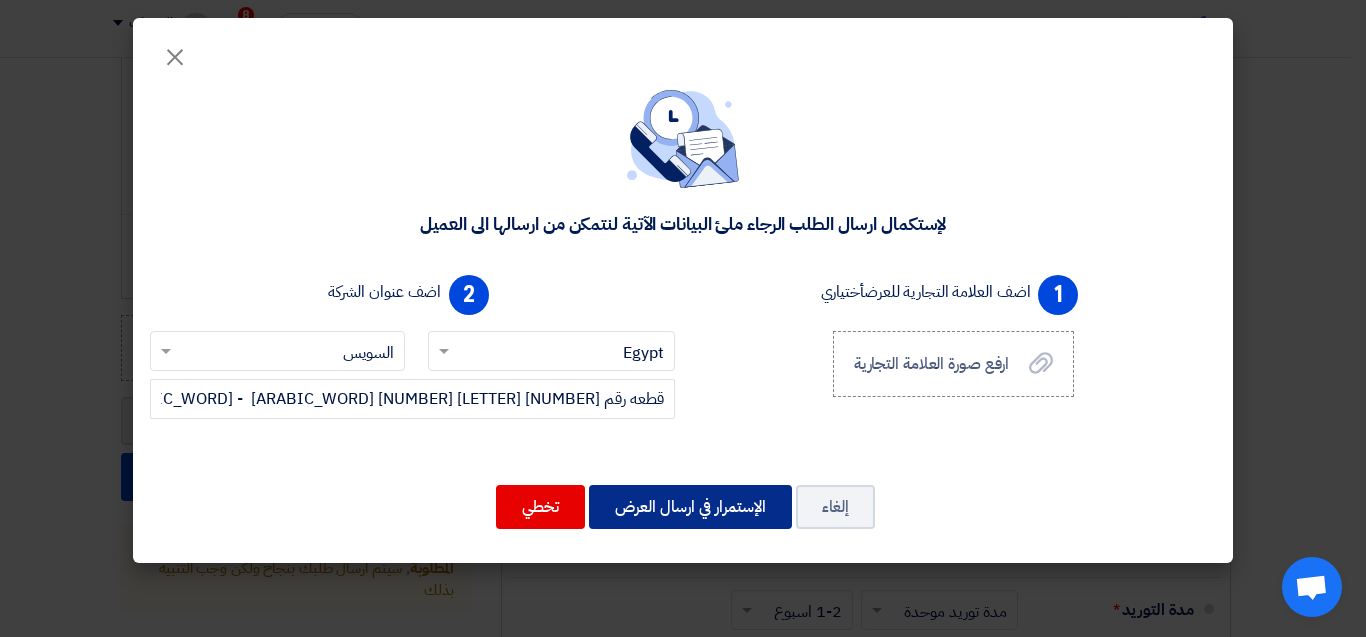 click on "الإستمرار في ارسال العرض" 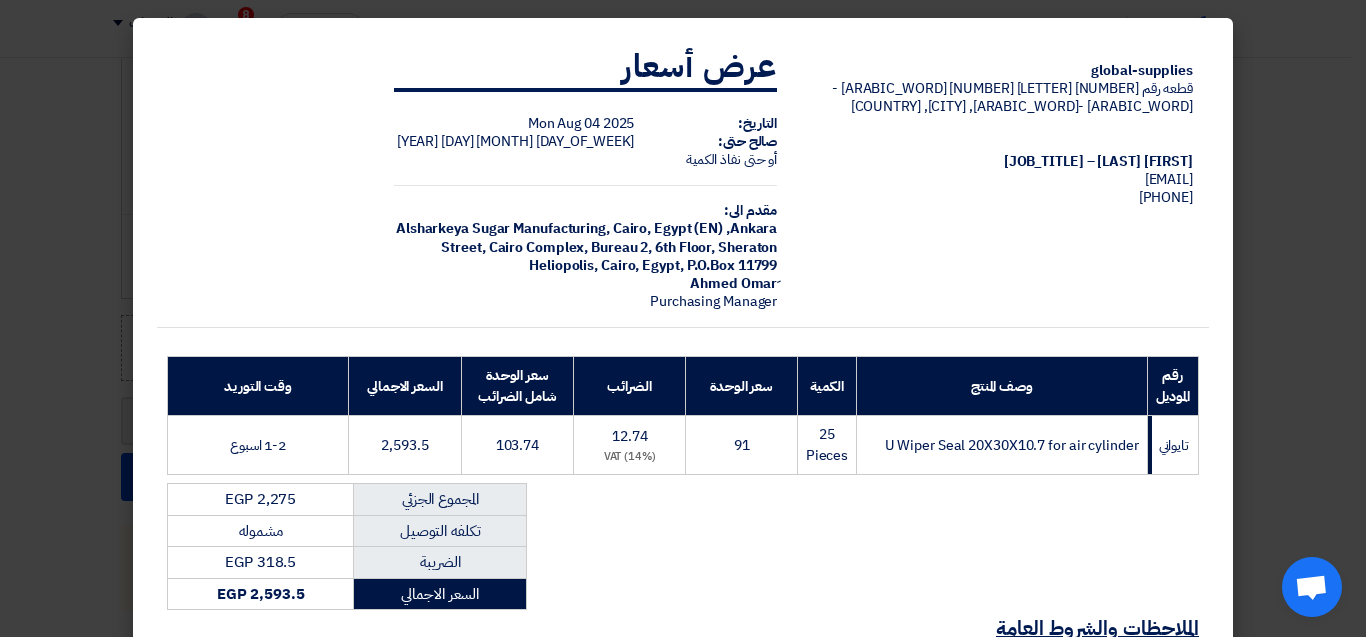 scroll, scrollTop: 265, scrollLeft: 0, axis: vertical 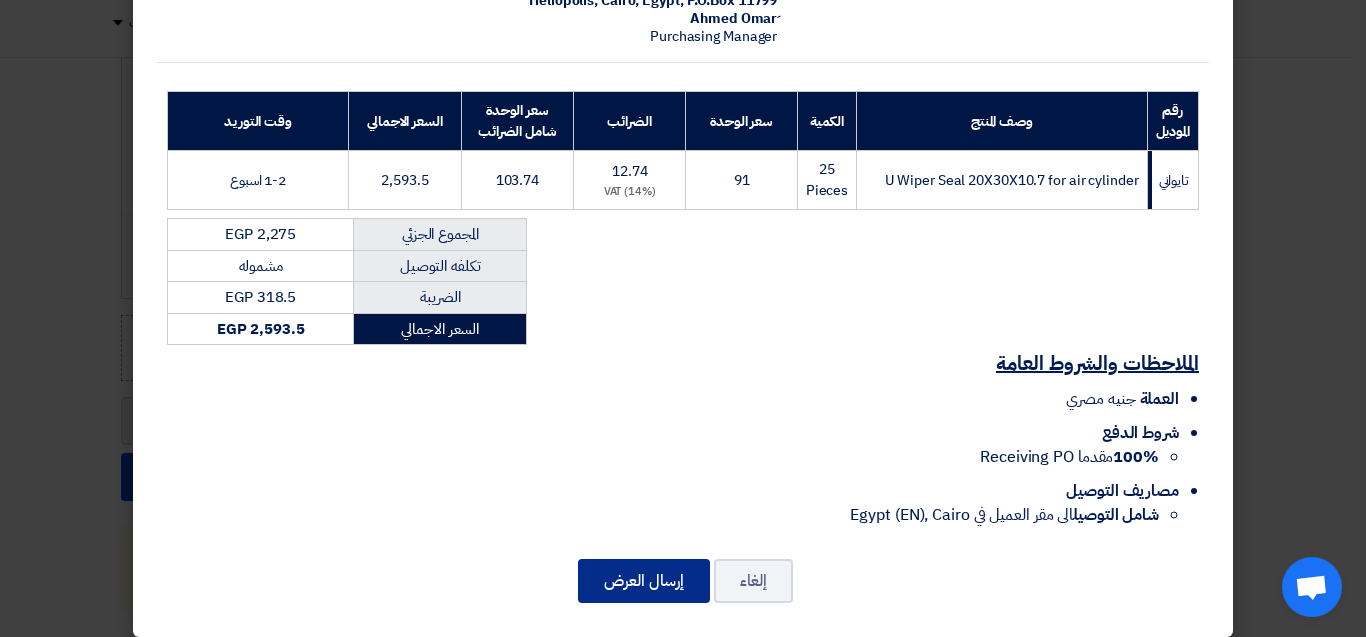 click on "إرسال العرض" 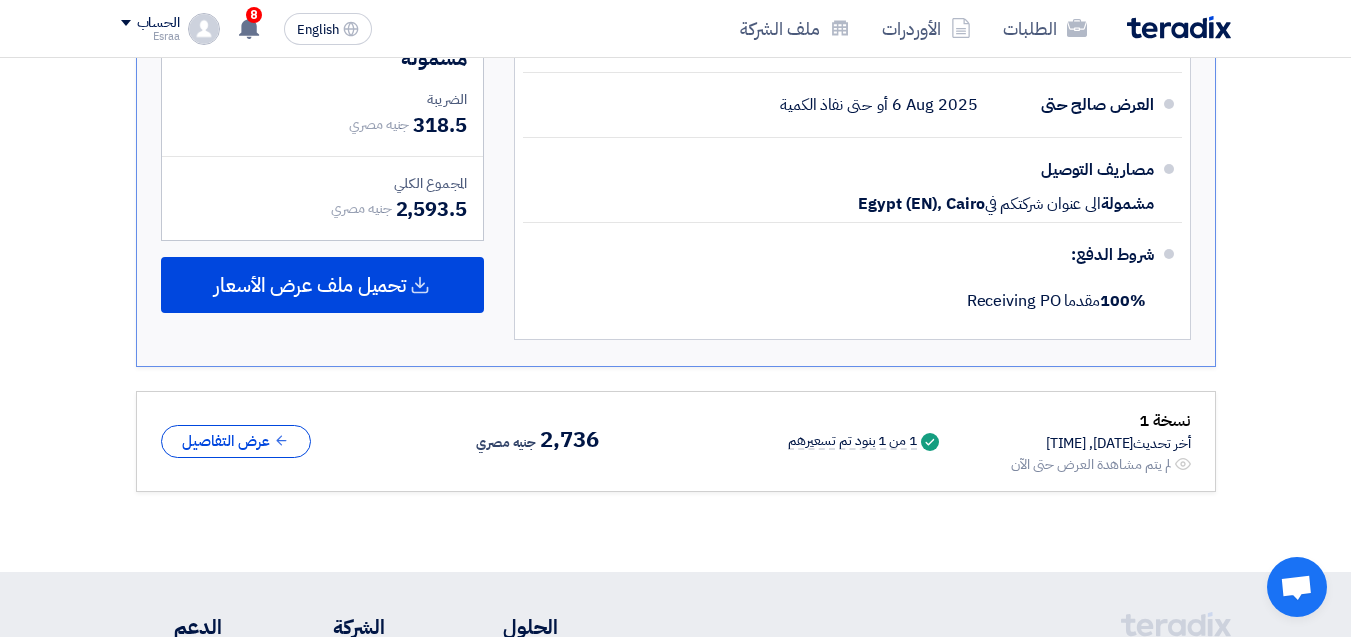 scroll, scrollTop: 1200, scrollLeft: 0, axis: vertical 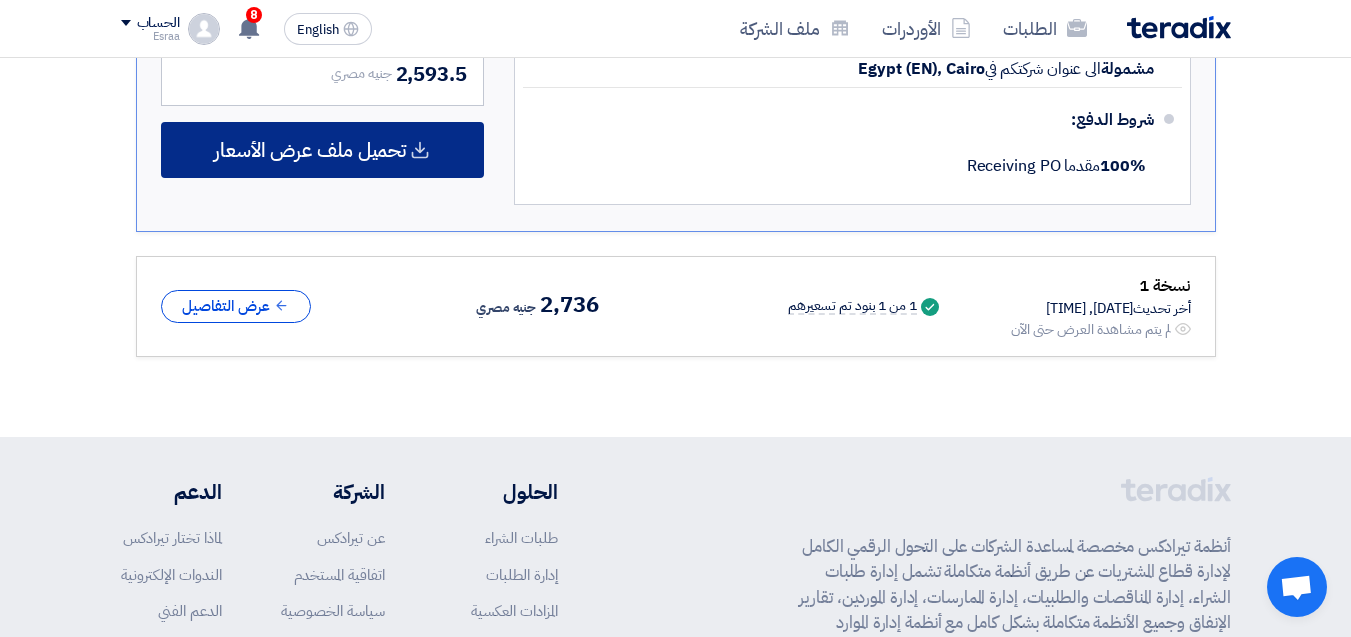 click on "تحميل ملف عرض الأسعار" at bounding box center [322, 150] 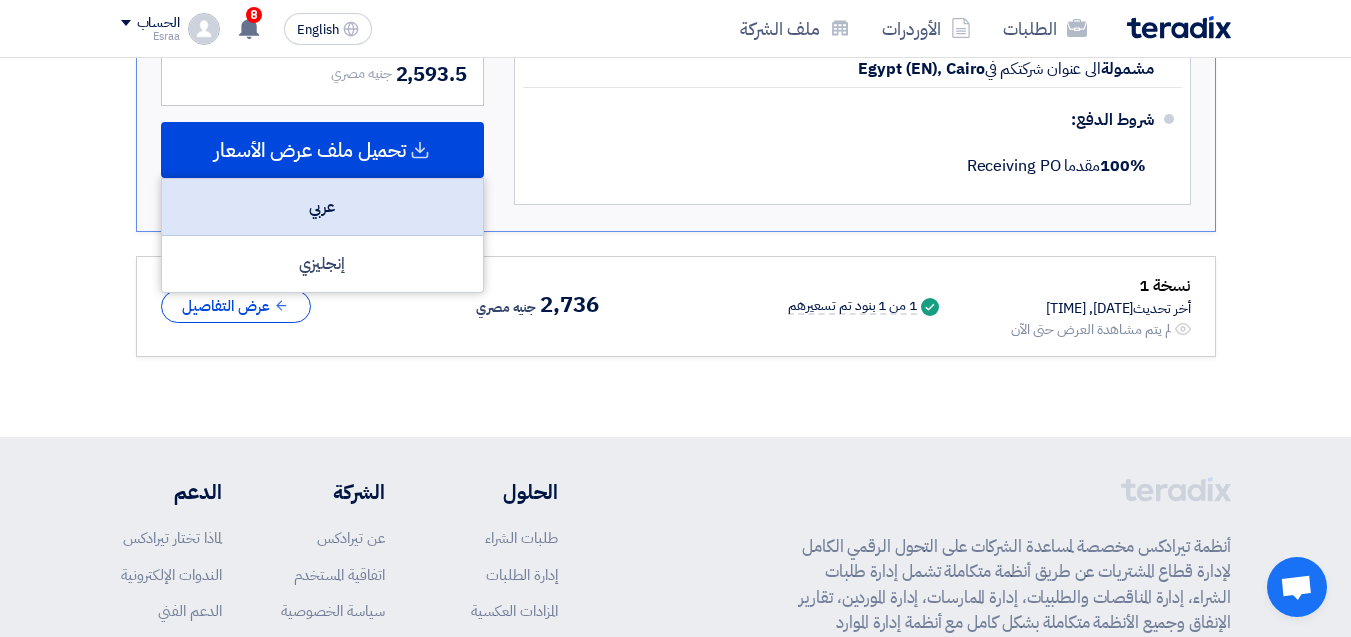 click on "عربي" at bounding box center (322, 207) 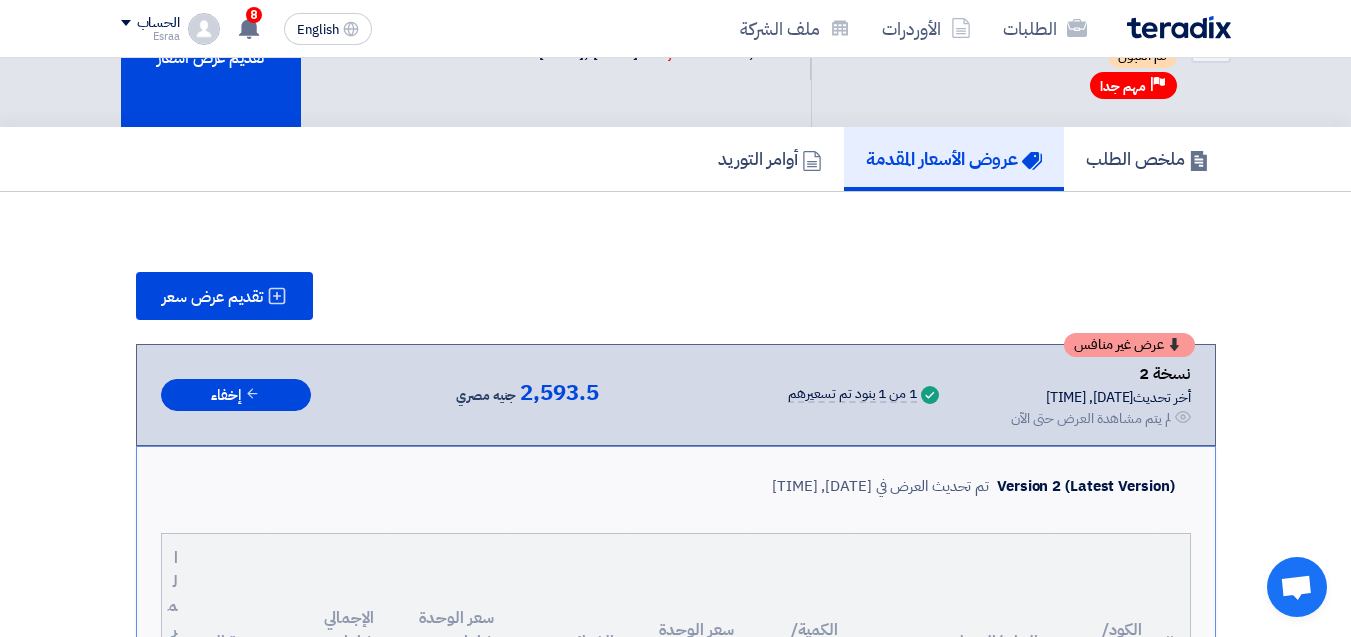 scroll, scrollTop: 0, scrollLeft: 0, axis: both 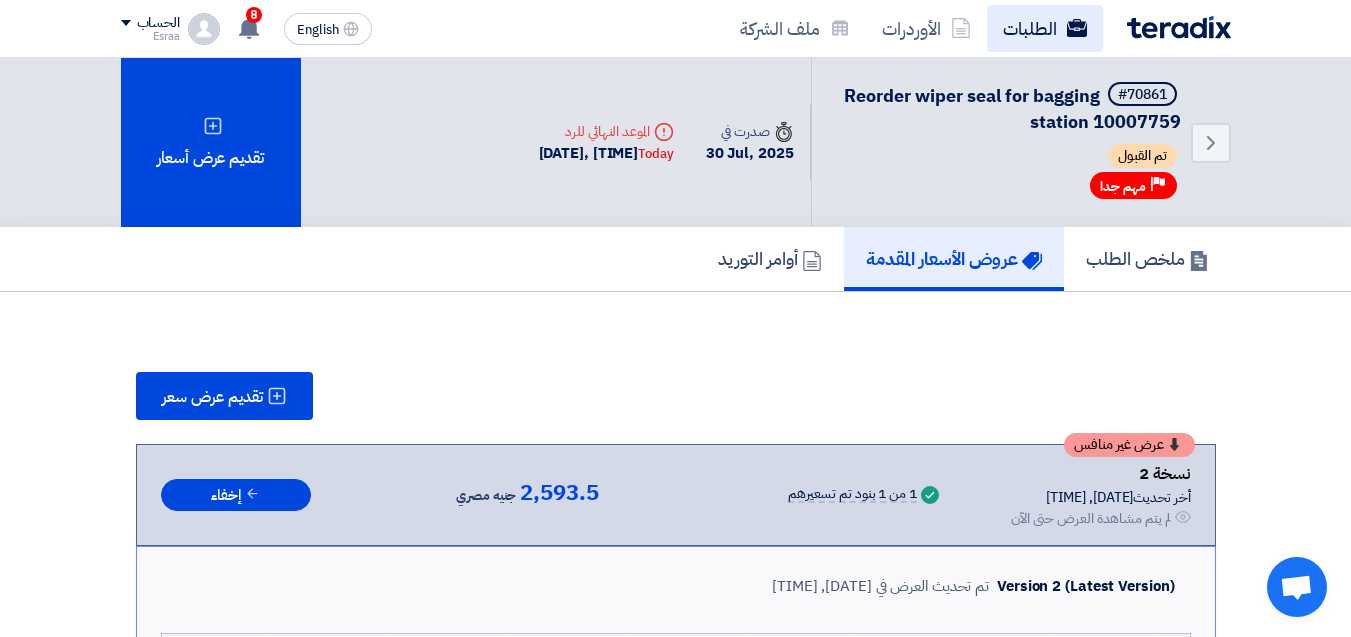 click on "الطلبات" 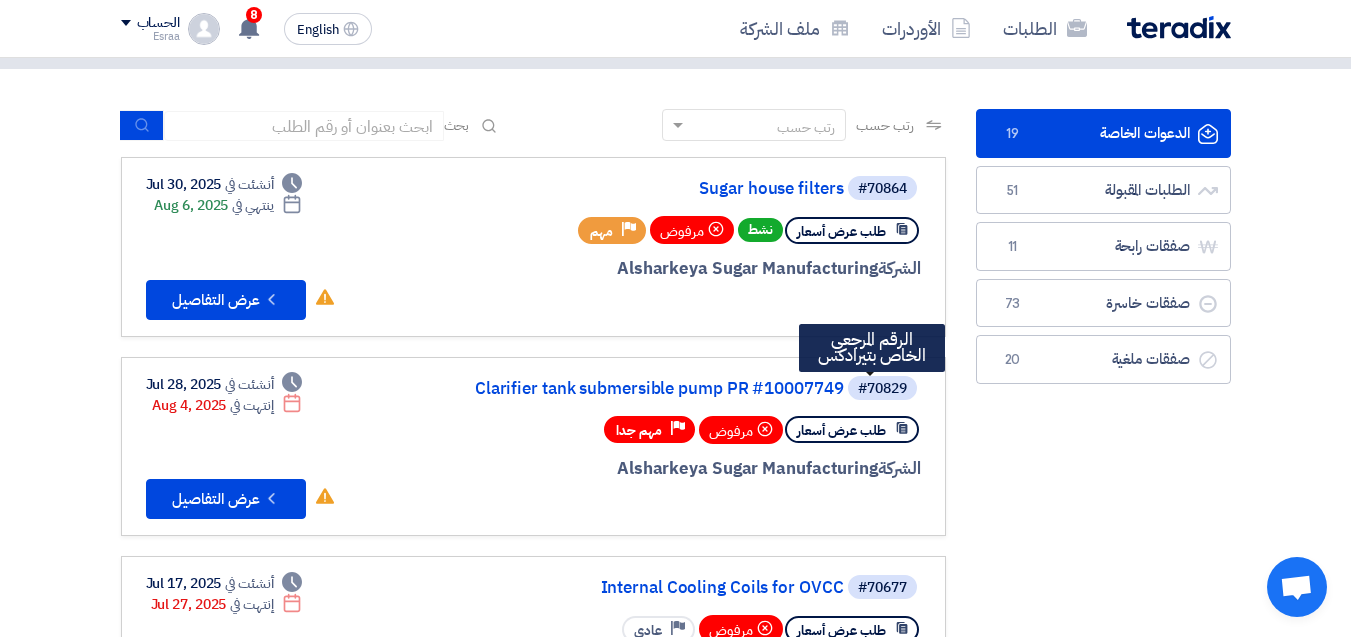 scroll, scrollTop: 0, scrollLeft: 0, axis: both 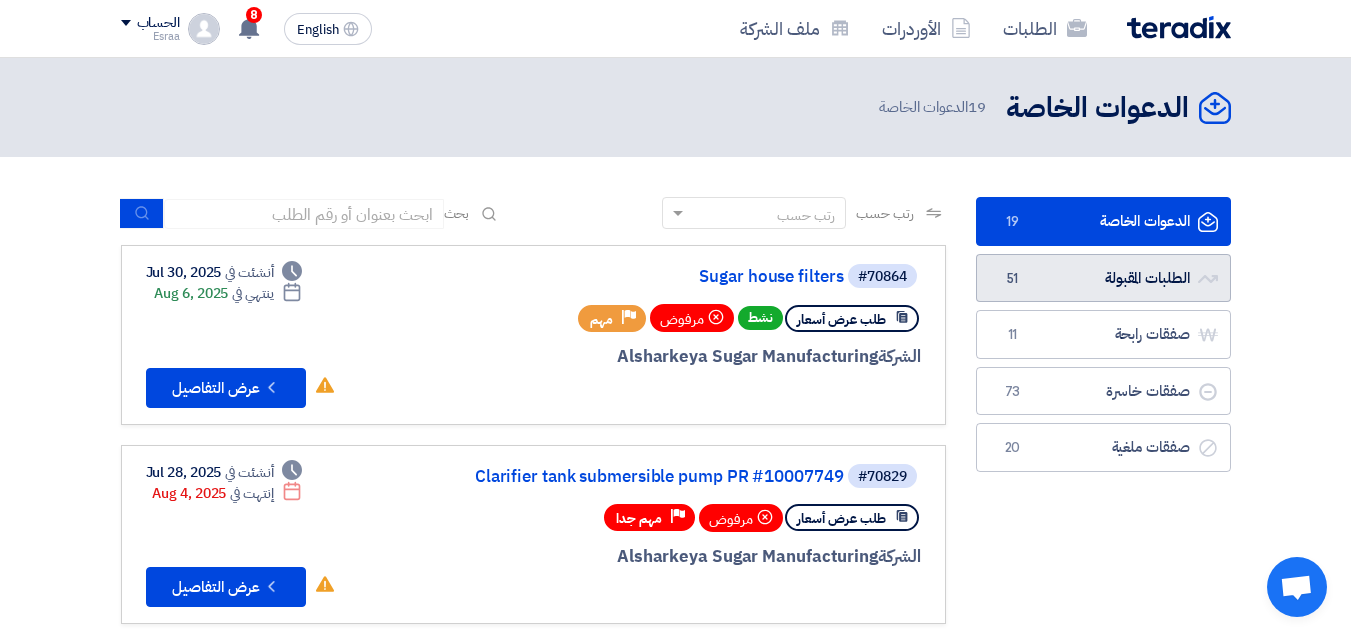 click on "الطلبات المقبولة
الطلبات المقبولة
51" 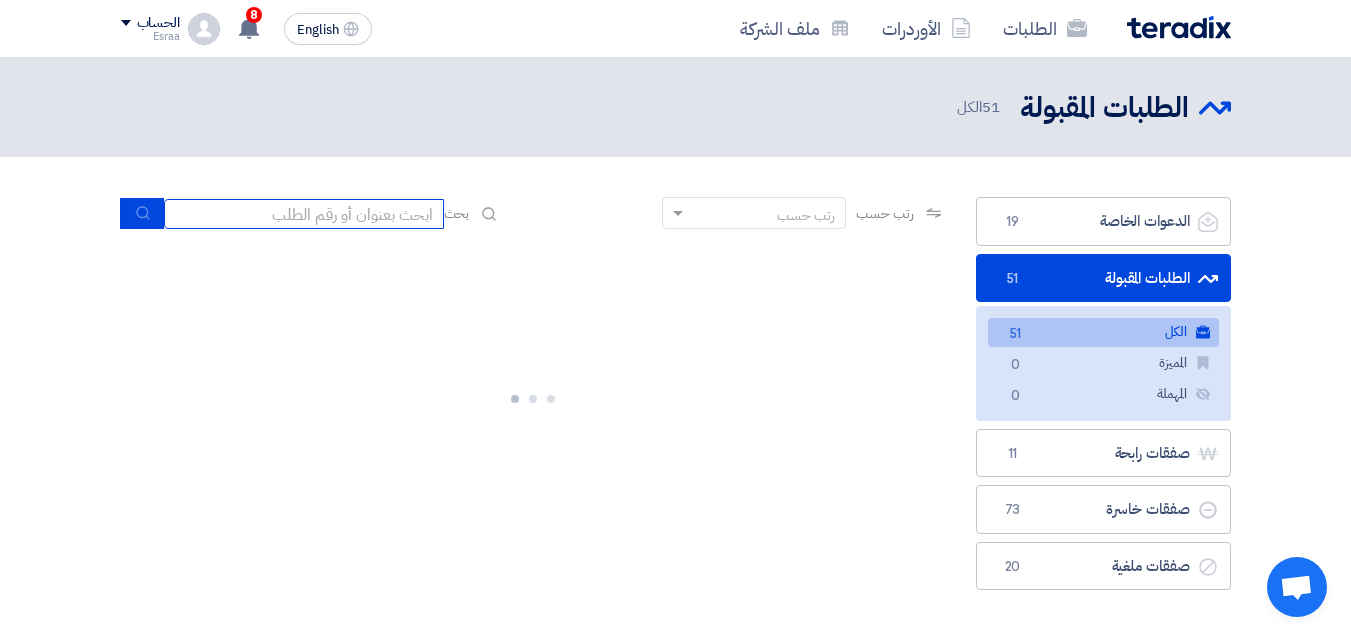 click 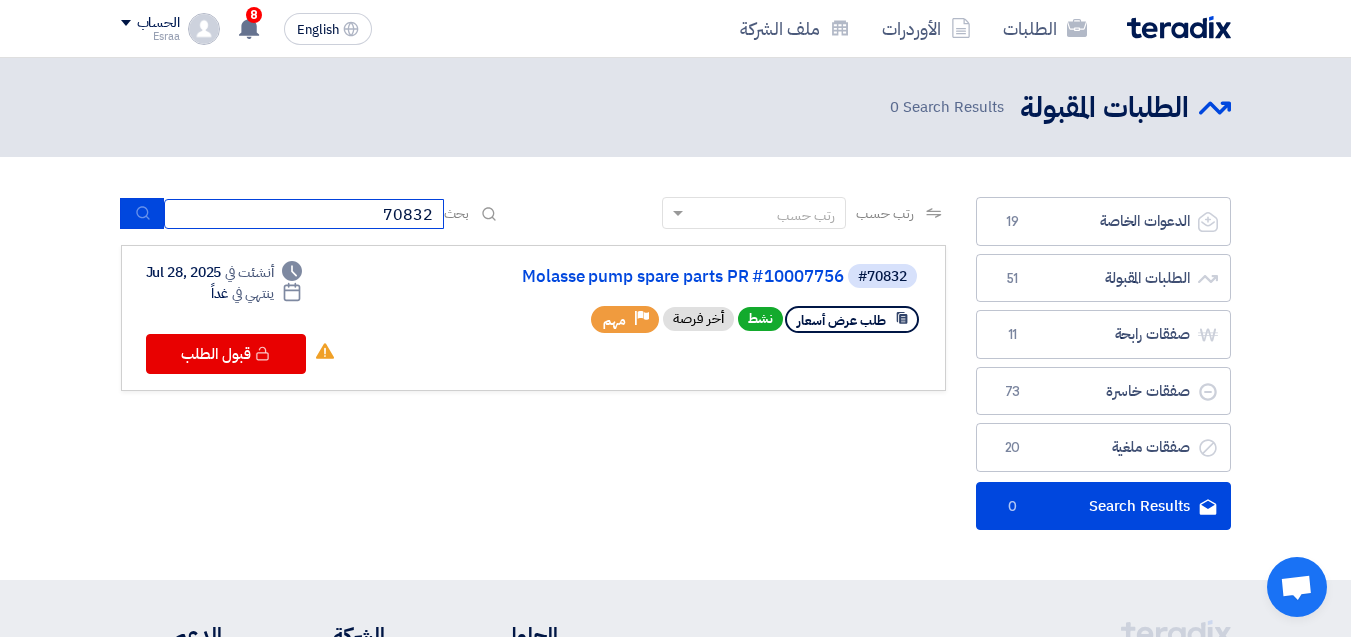 drag, startPoint x: 413, startPoint y: 215, endPoint x: 444, endPoint y: 221, distance: 31.575306 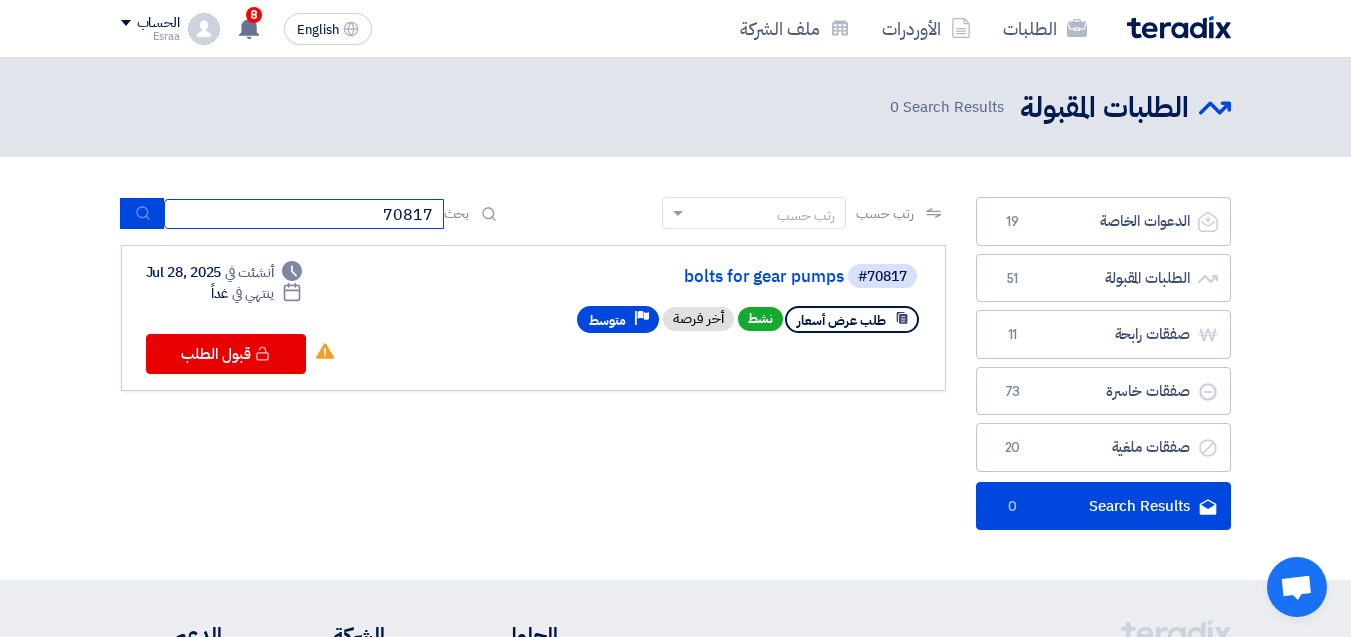 drag, startPoint x: 419, startPoint y: 217, endPoint x: 444, endPoint y: 225, distance: 26.24881 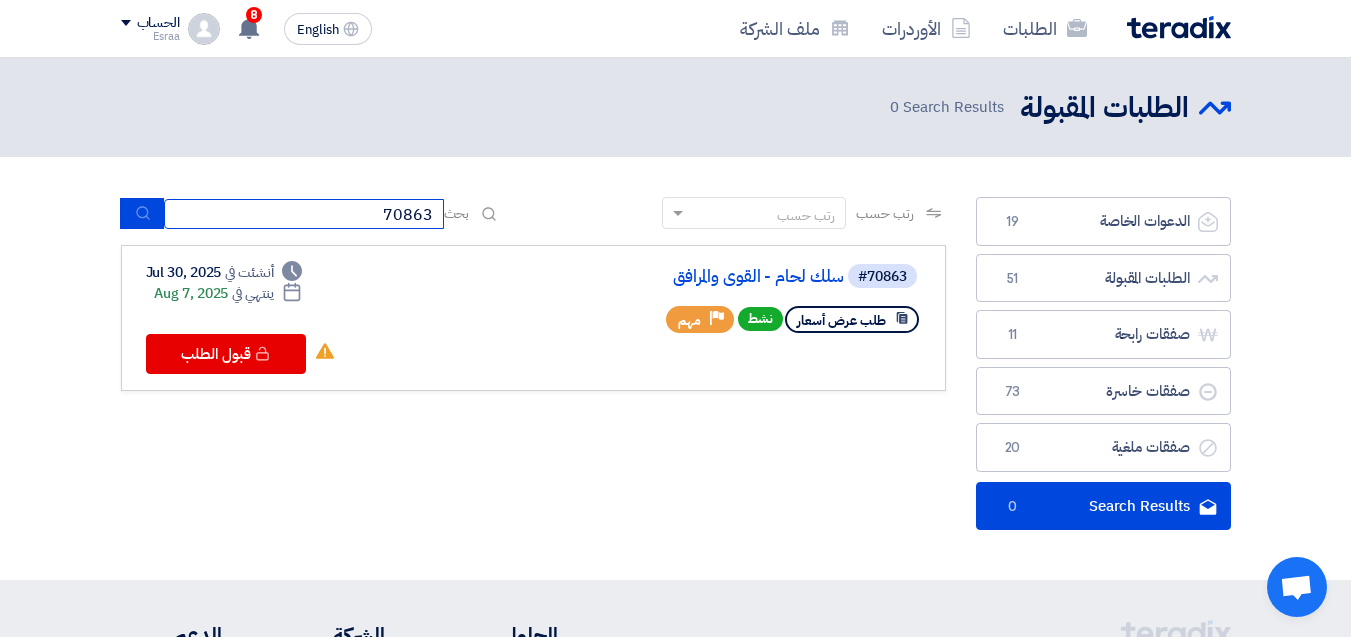 drag, startPoint x: 444, startPoint y: 233, endPoint x: 455, endPoint y: 235, distance: 11.18034 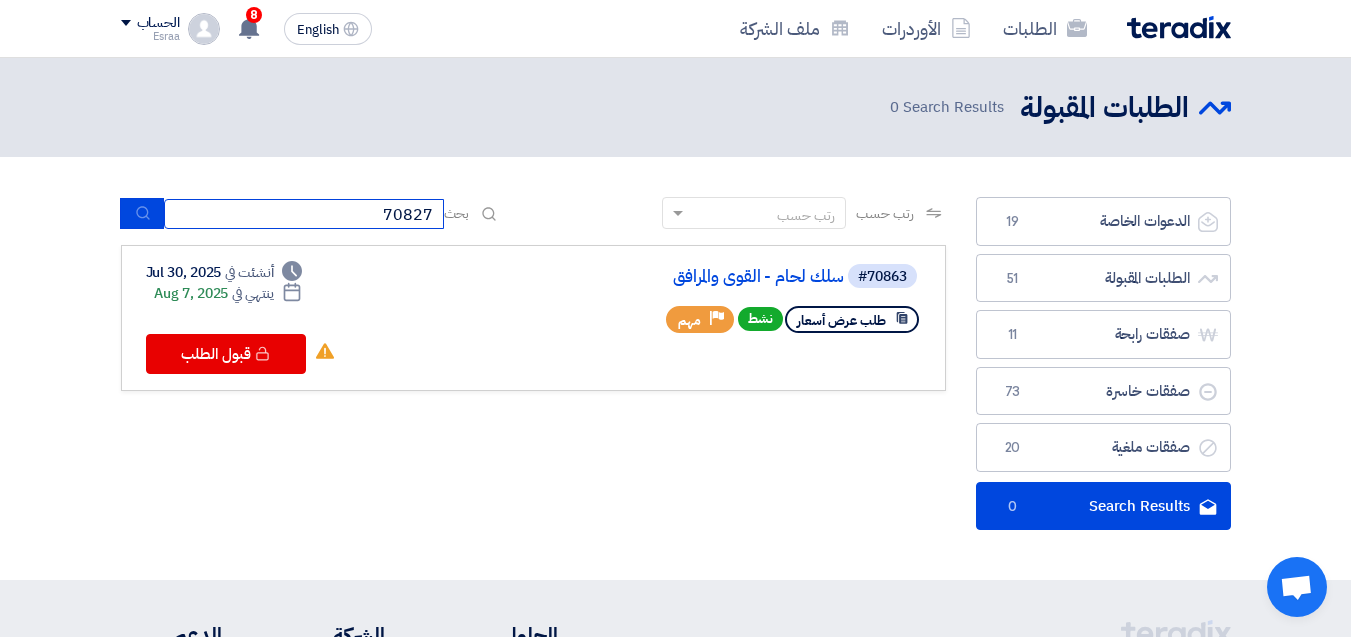 type on "70827" 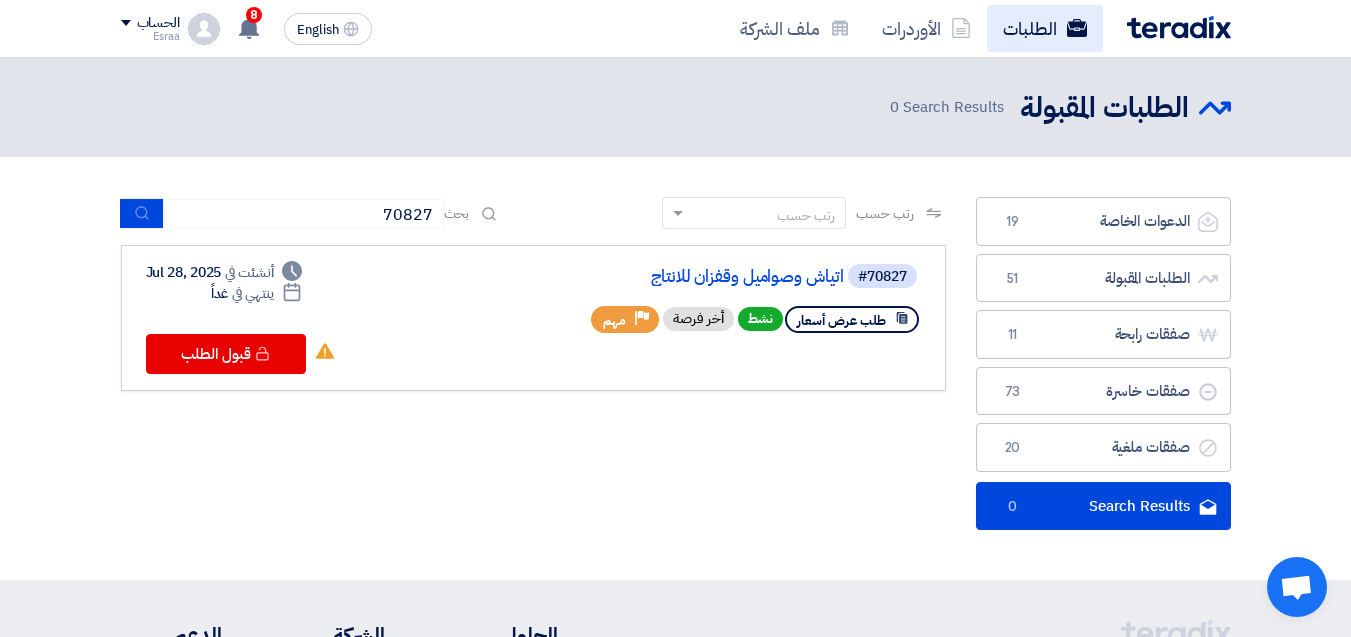 click on "الطلبات" 